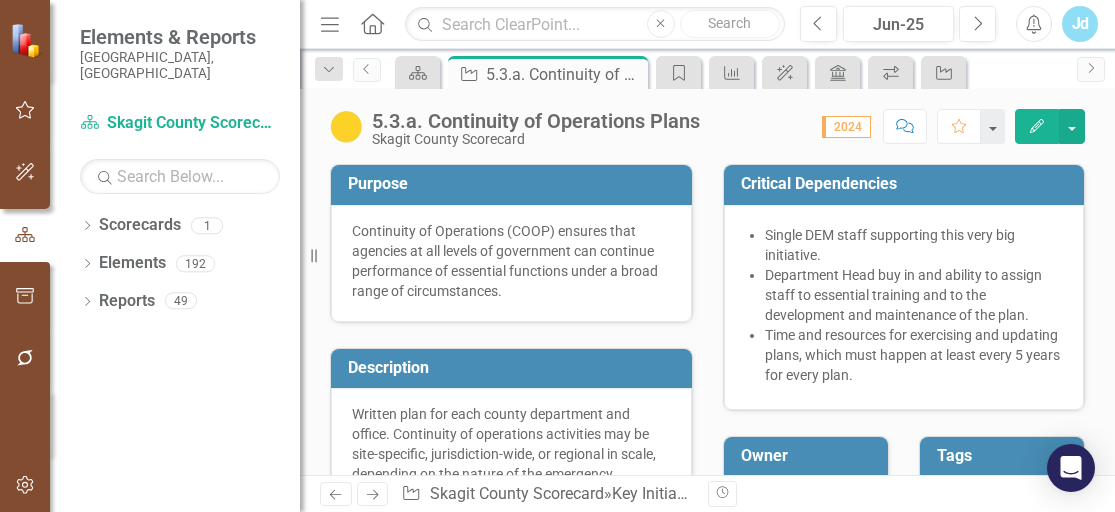scroll, scrollTop: 0, scrollLeft: 0, axis: both 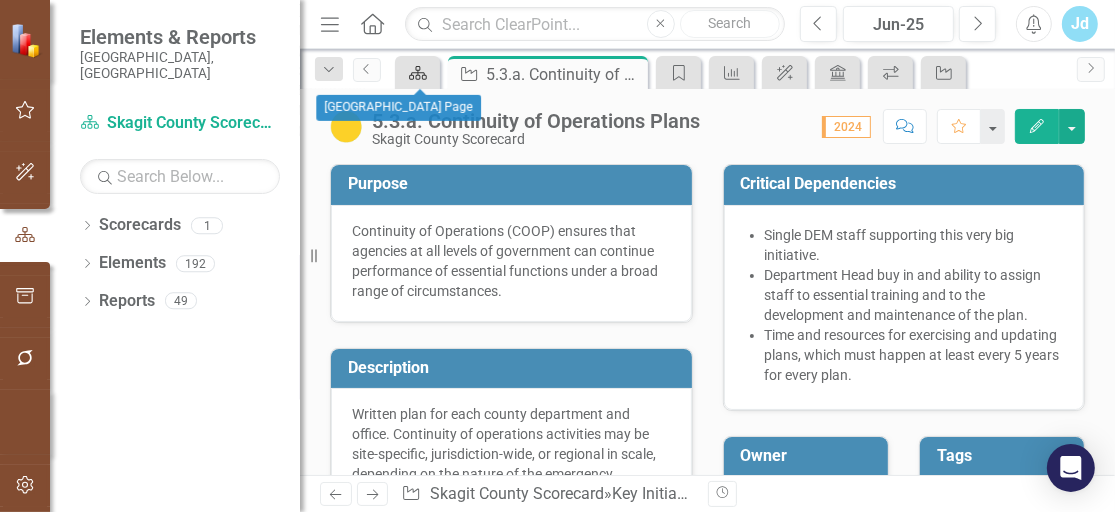 click on "Scorecard" 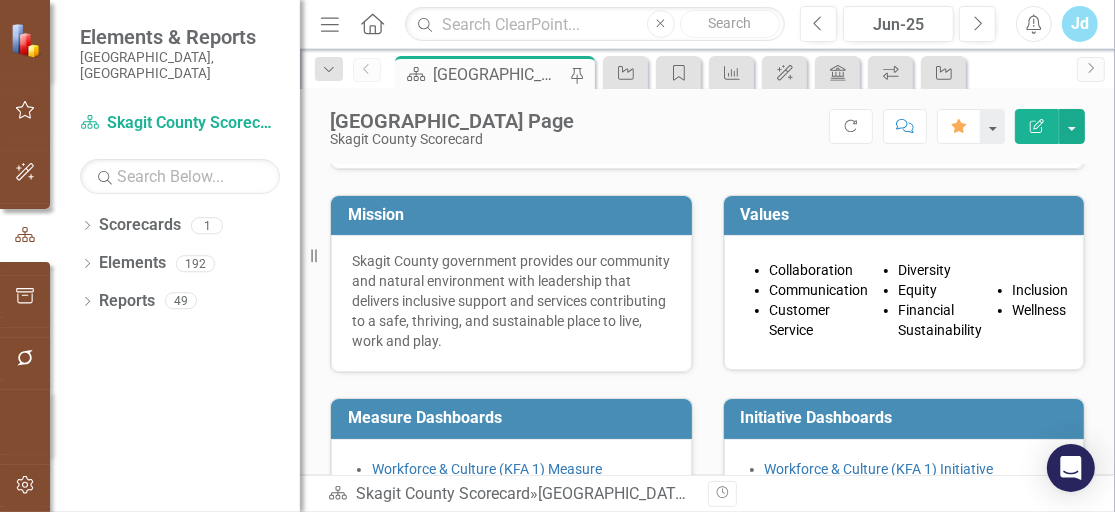 scroll, scrollTop: 0, scrollLeft: 0, axis: both 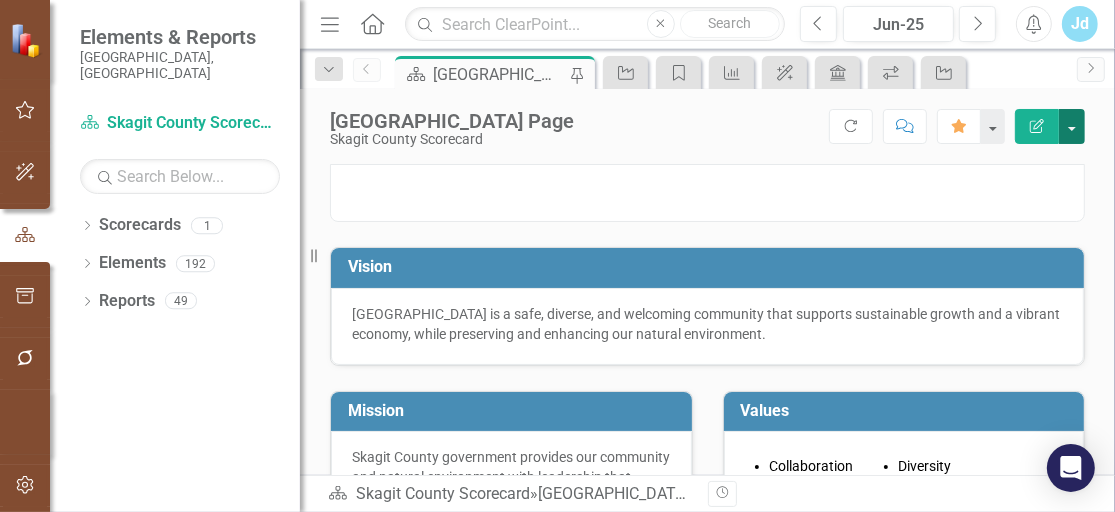 click at bounding box center (1072, 126) 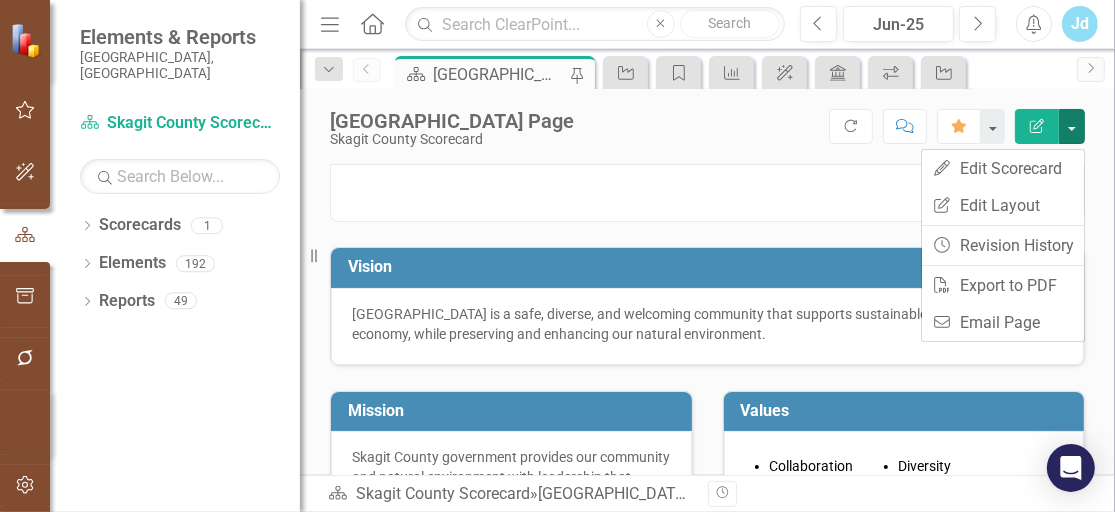 click at bounding box center (707, 165) 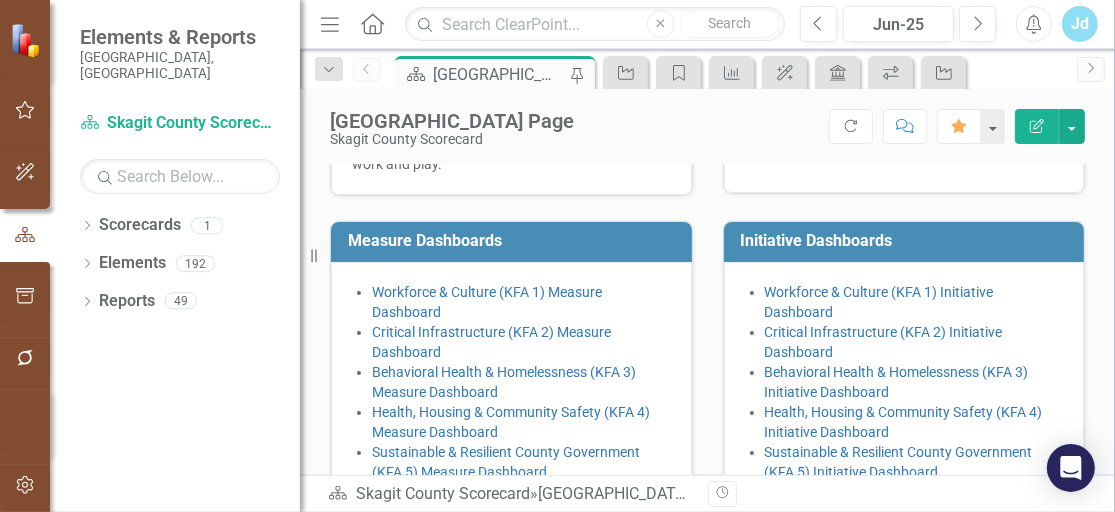 scroll, scrollTop: 1057, scrollLeft: 0, axis: vertical 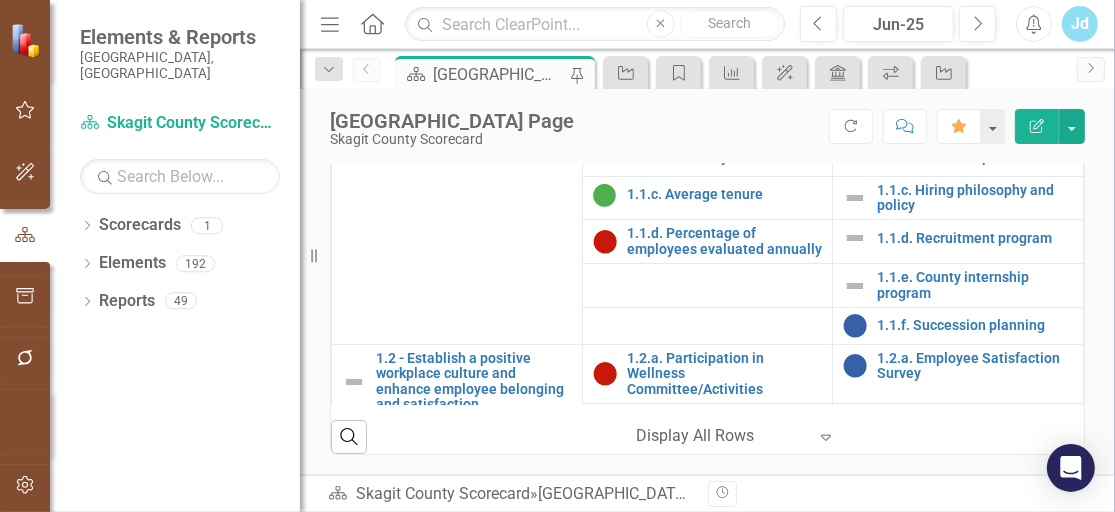 click at bounding box center (721, 436) 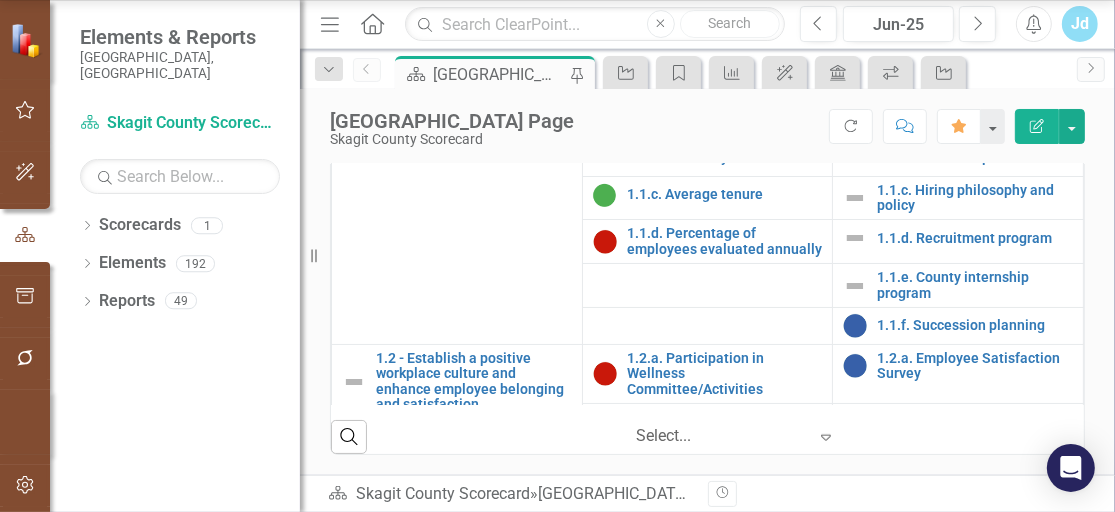 click on "Display All Rows" at bounding box center (561, -17) 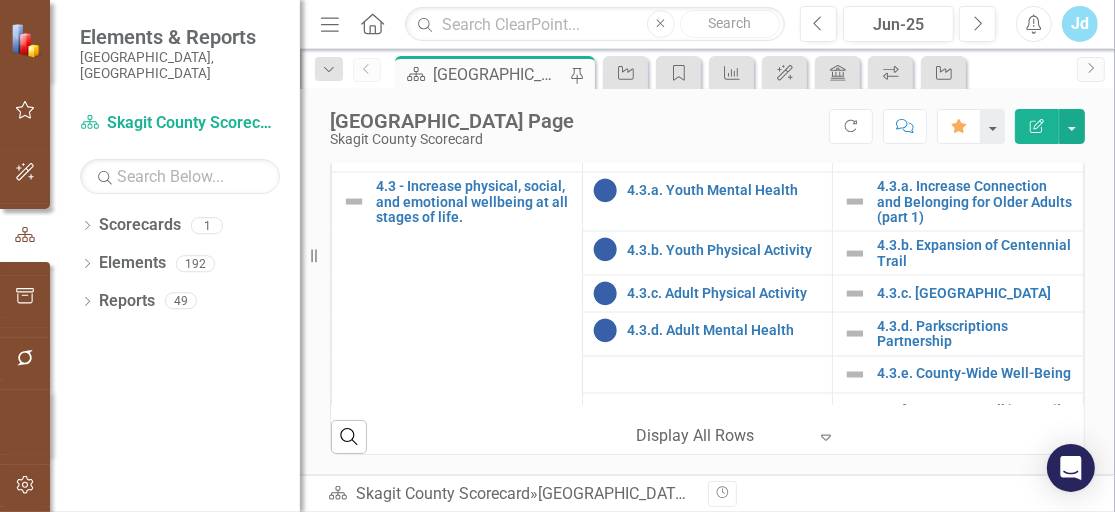scroll, scrollTop: 2500, scrollLeft: 0, axis: vertical 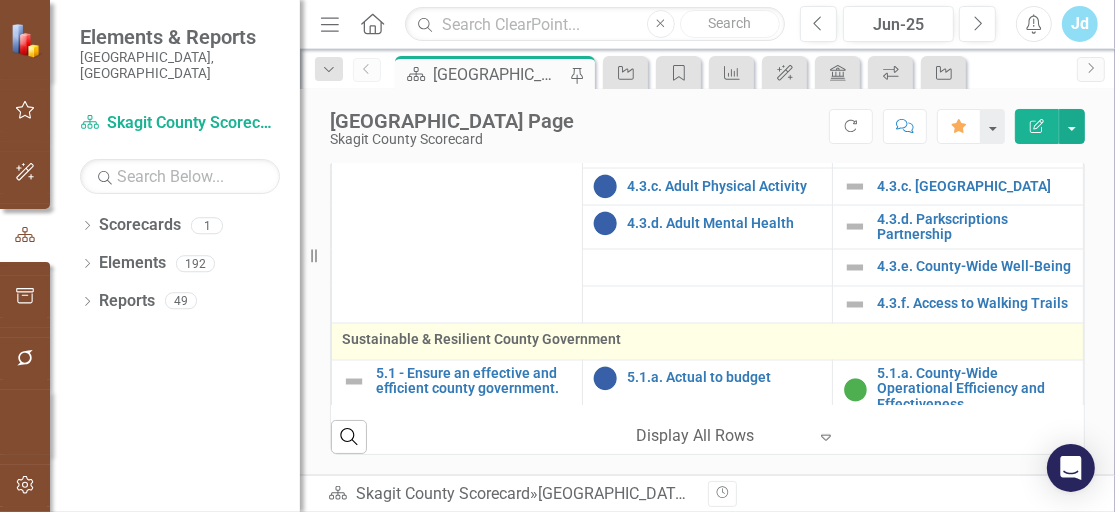 click on "Sustainable & Resilient County Government" at bounding box center [707, 340] 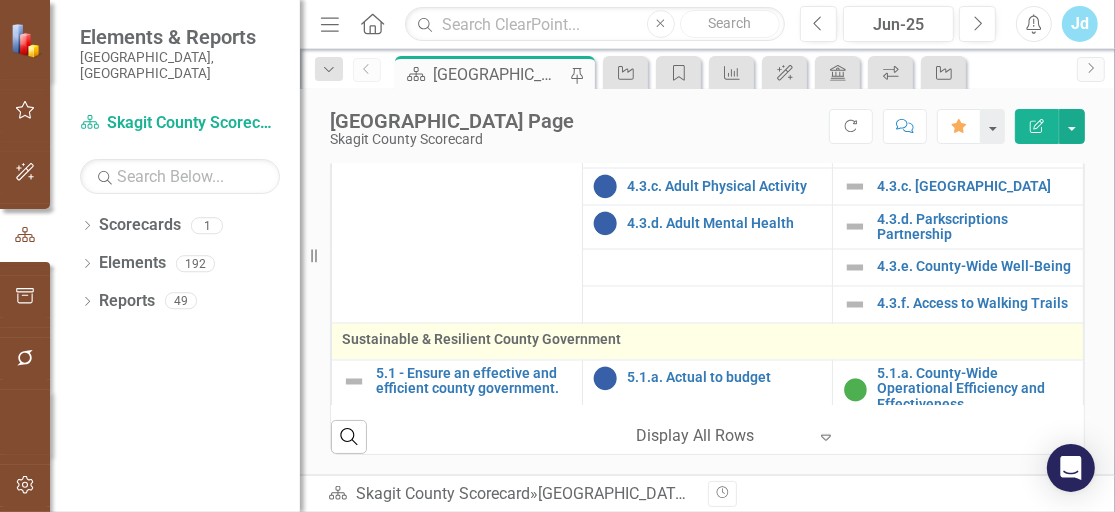 click on "Sustainable & Resilient County Government" at bounding box center (707, 340) 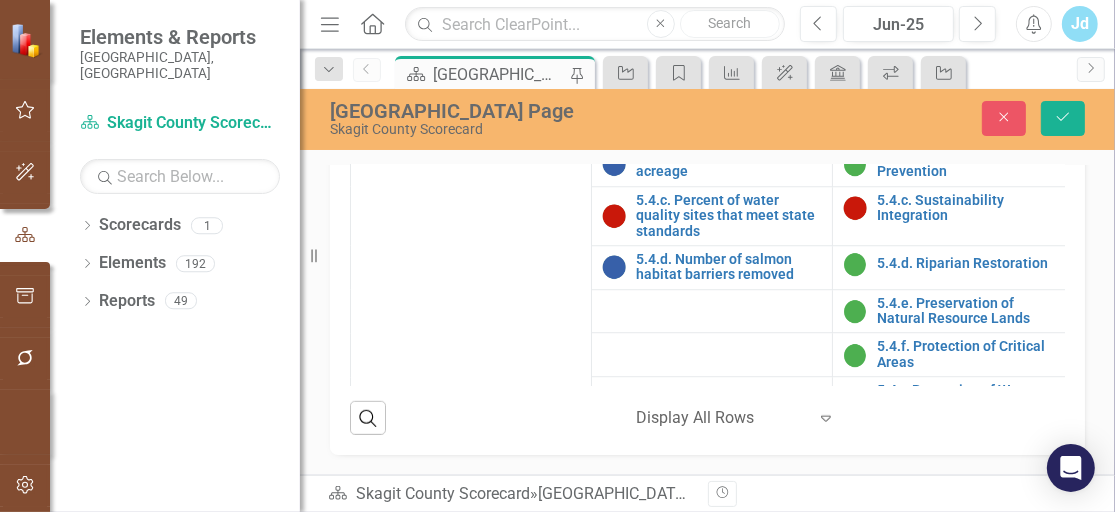 scroll, scrollTop: 3888, scrollLeft: 0, axis: vertical 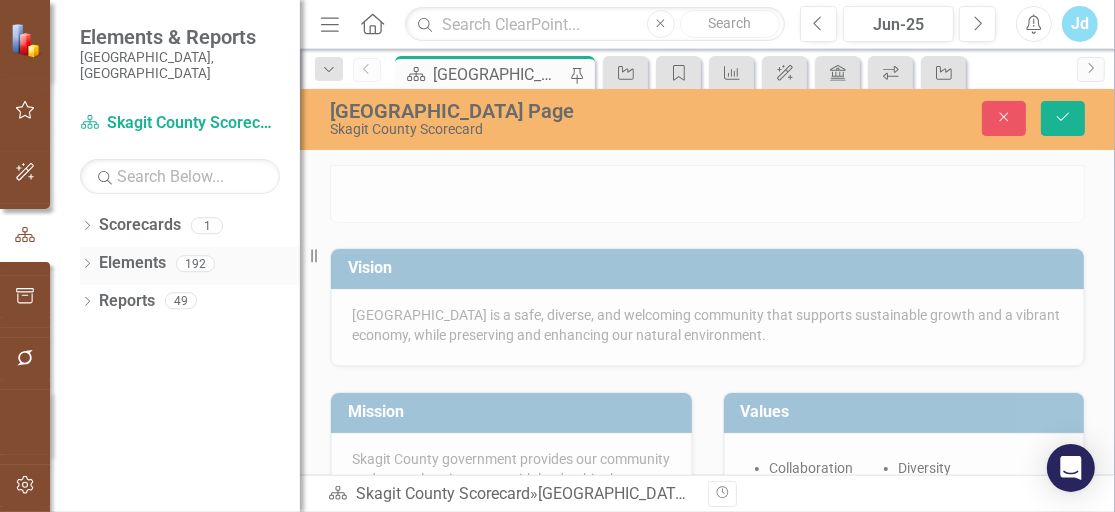 click on "Elements" at bounding box center [132, 263] 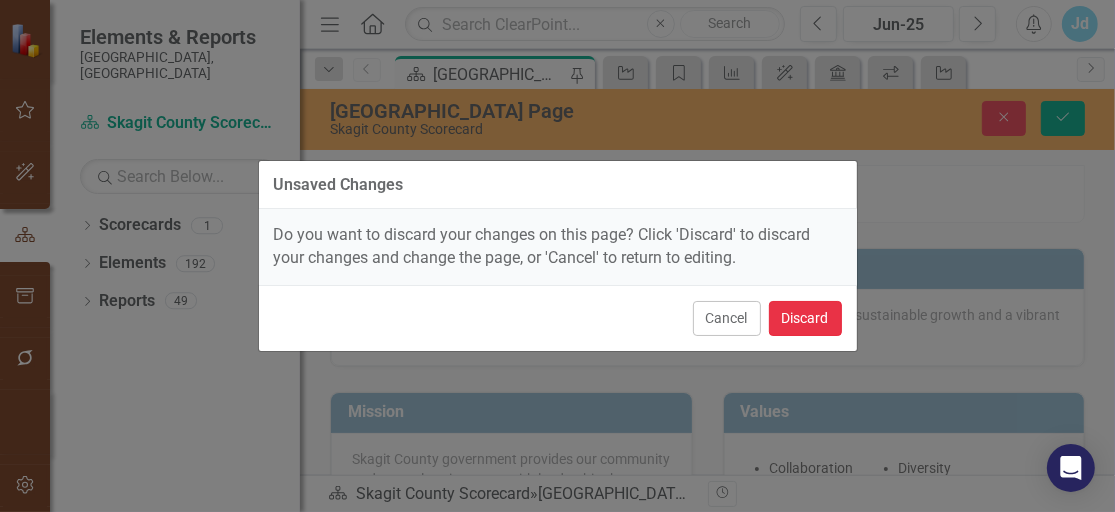 click on "Discard" at bounding box center (805, 318) 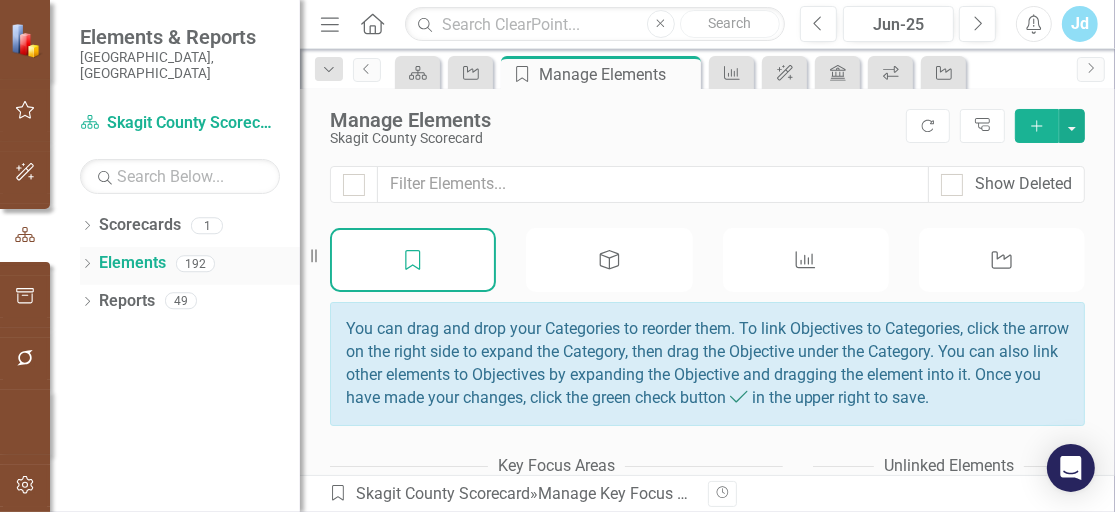 click on "Elements" at bounding box center (132, 263) 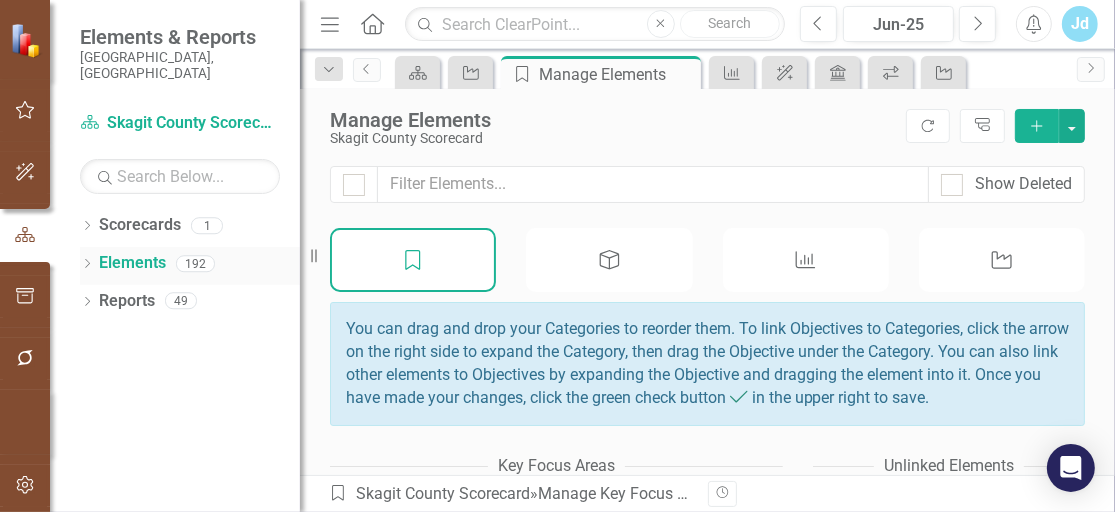 click on "Elements" at bounding box center [132, 263] 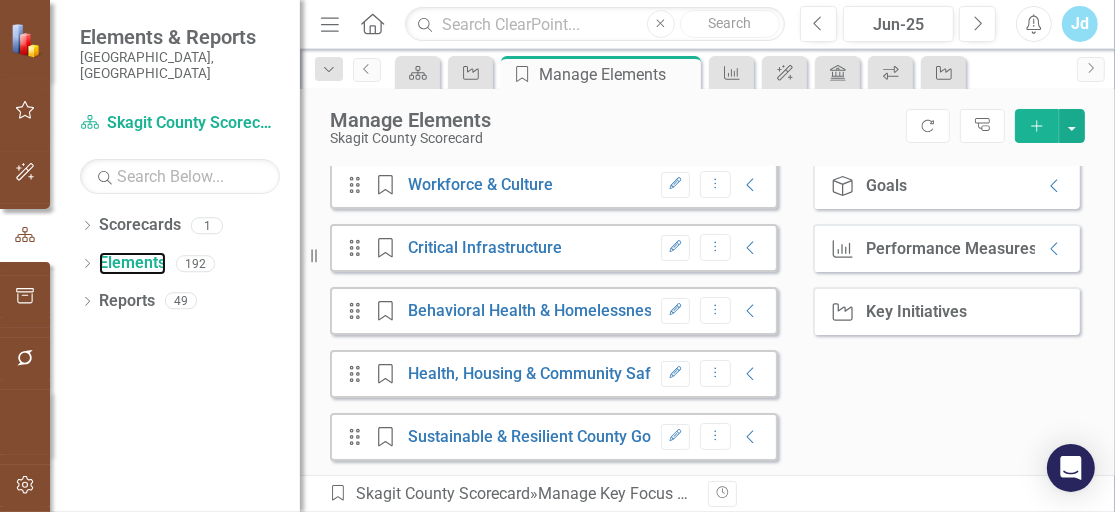scroll, scrollTop: 360, scrollLeft: 0, axis: vertical 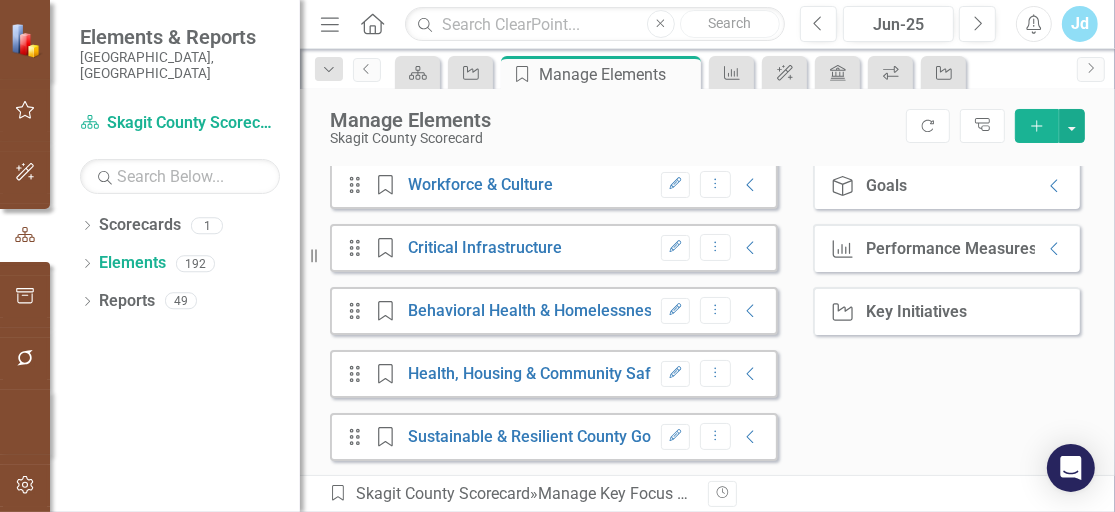 click on "Key Initiatives" at bounding box center (916, 312) 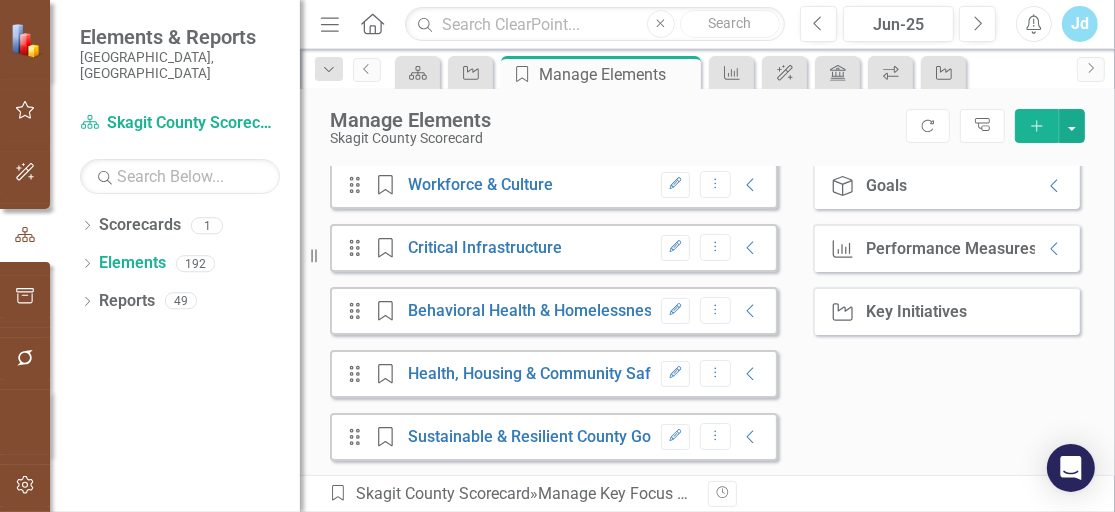 click on "Key Initiative" 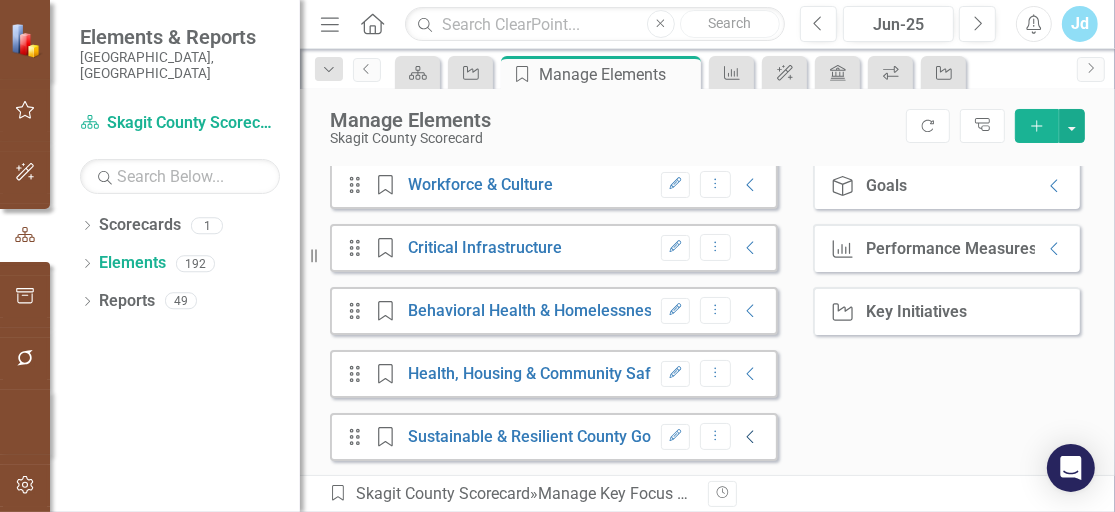 click on "Collapse" 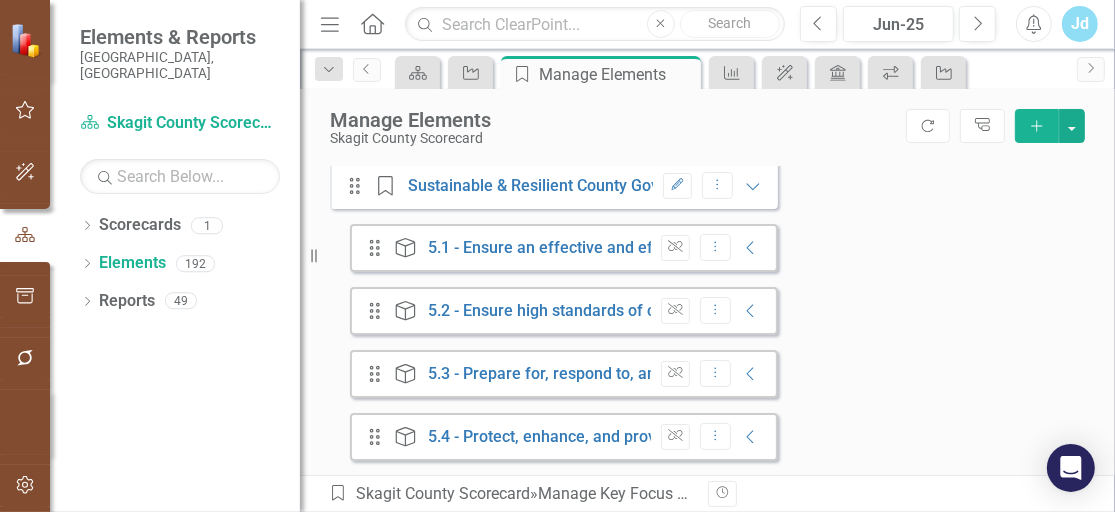 scroll, scrollTop: 612, scrollLeft: 0, axis: vertical 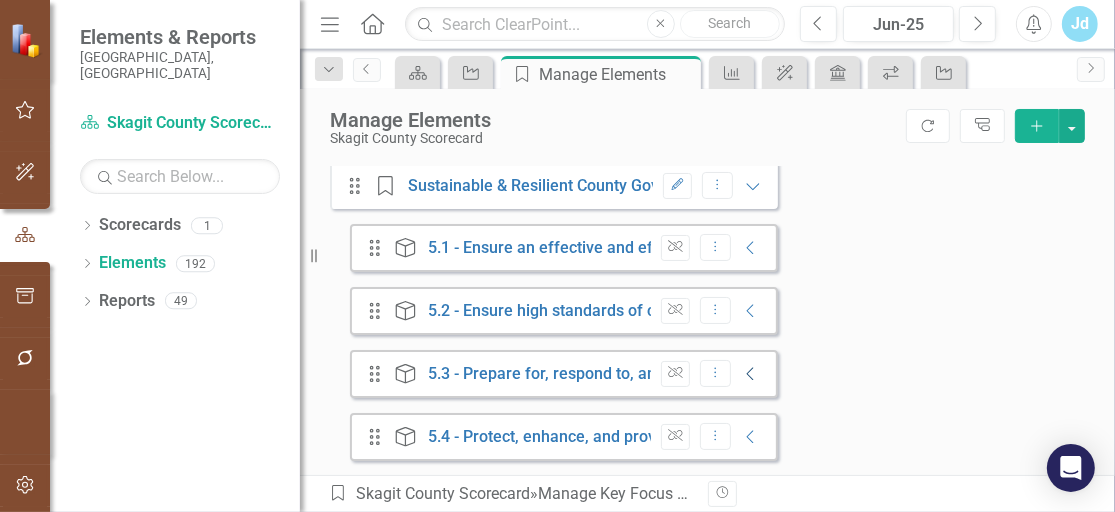 click on "Collapse" 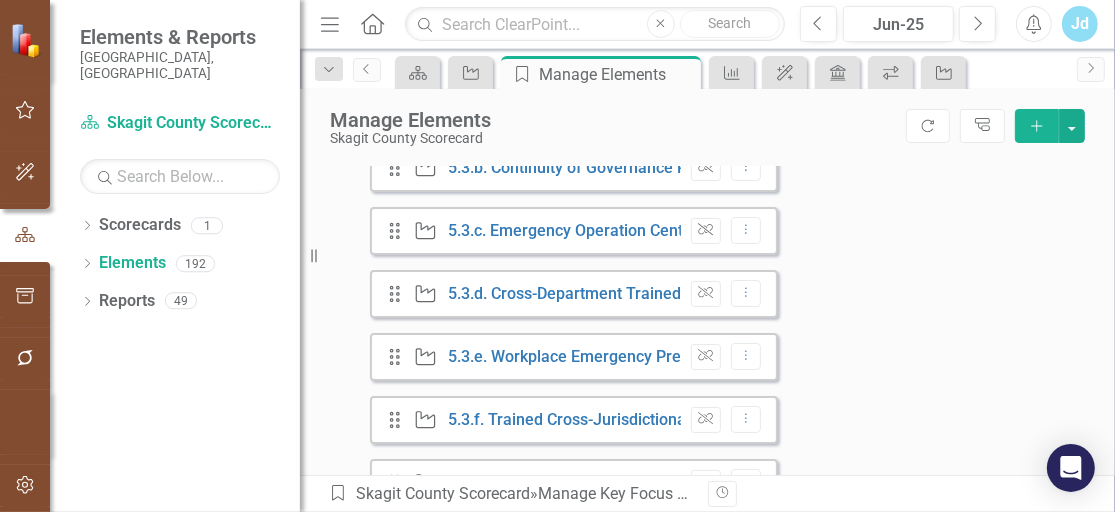scroll, scrollTop: 1357, scrollLeft: 0, axis: vertical 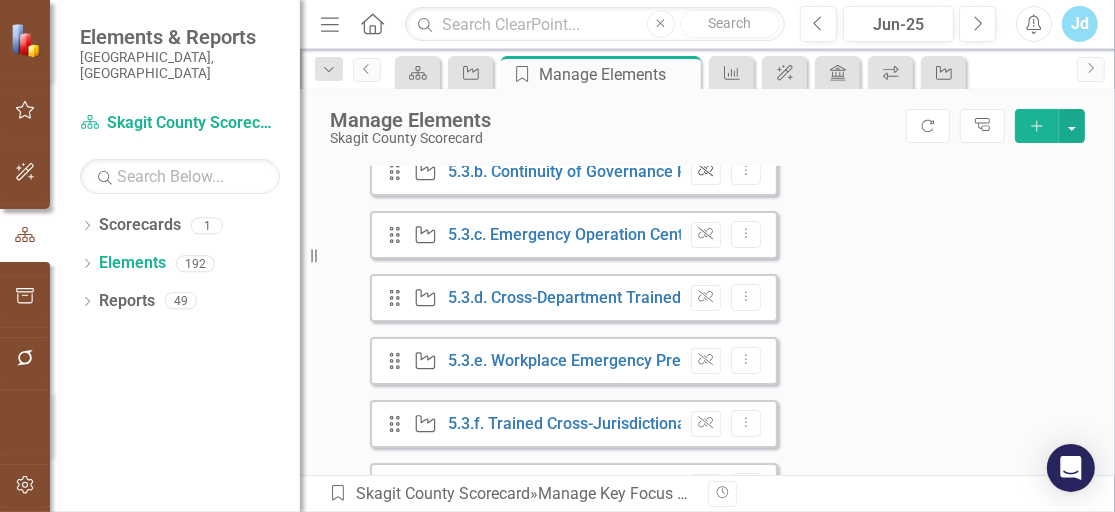 click on "Unlink" 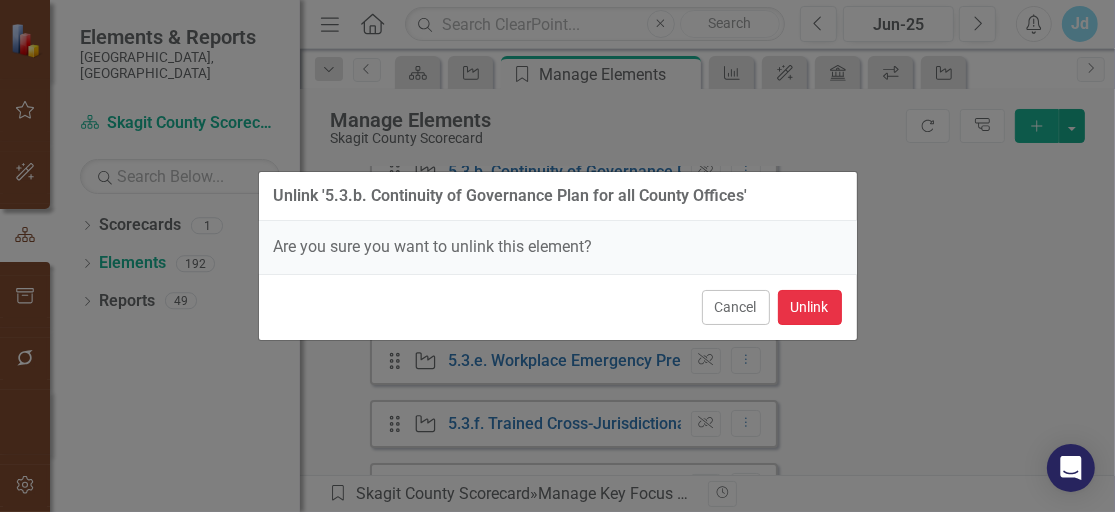 click on "Unlink" at bounding box center (810, 307) 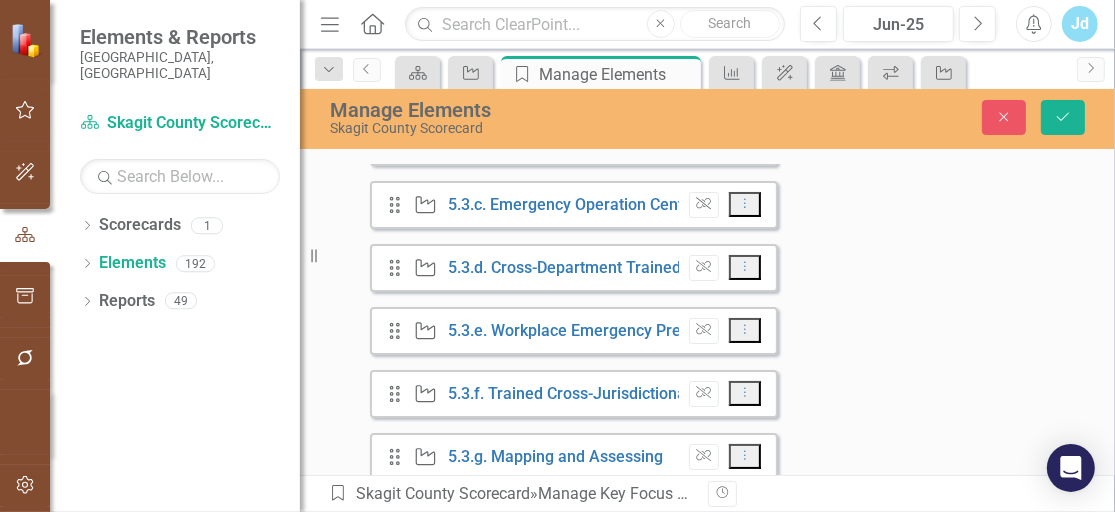 scroll, scrollTop: 1294, scrollLeft: 0, axis: vertical 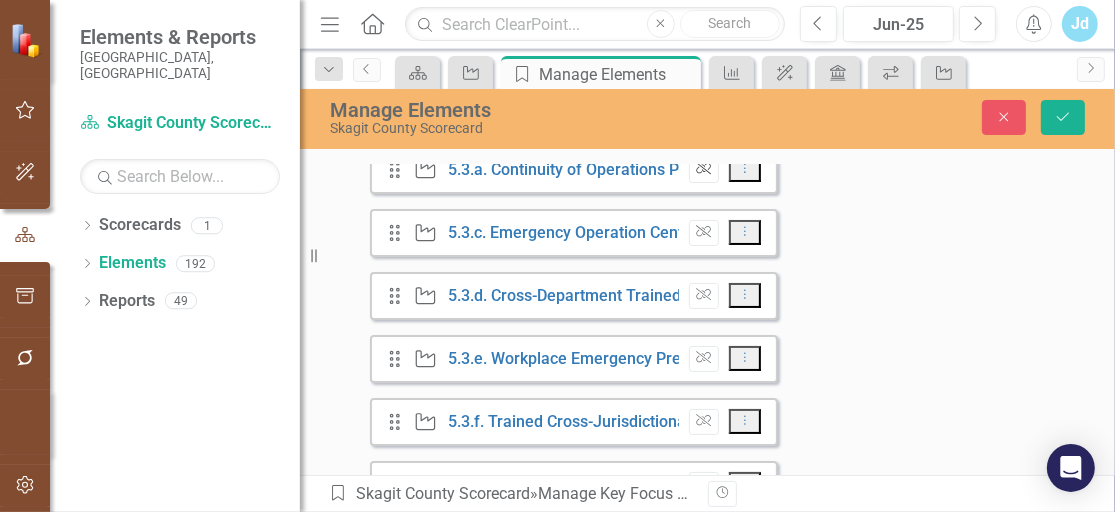 click on "Unlink" 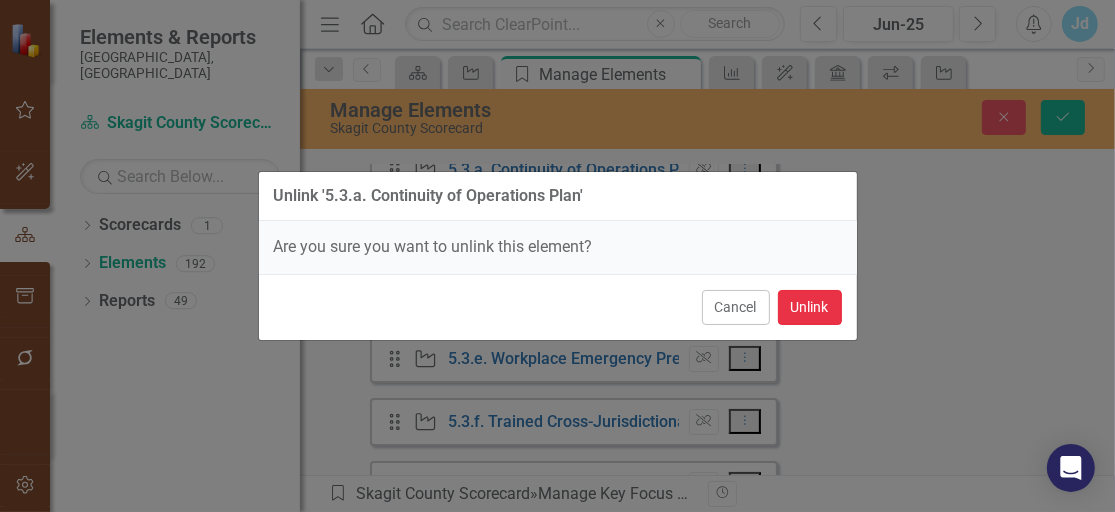 click on "Unlink" at bounding box center (810, 307) 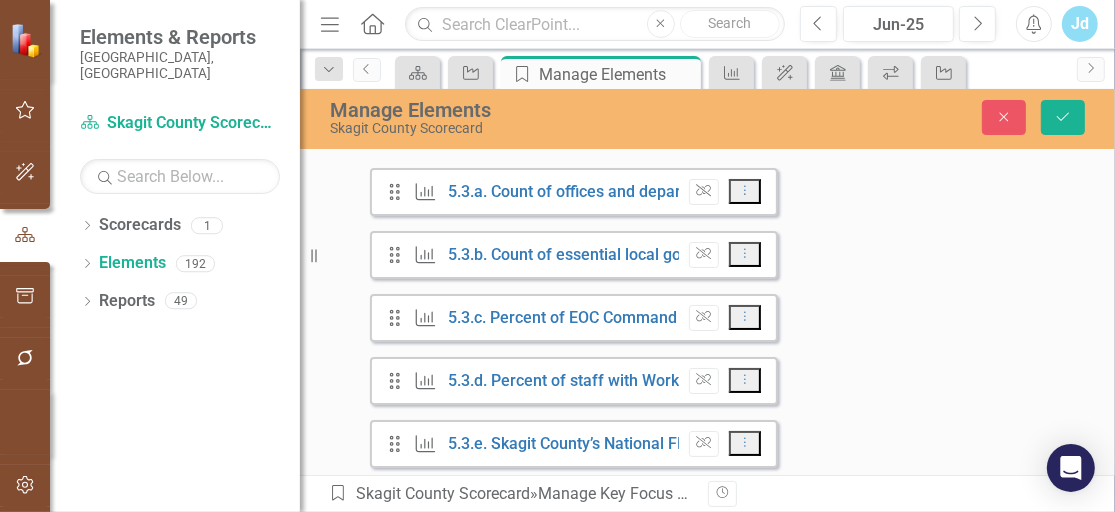 scroll, scrollTop: 731, scrollLeft: 0, axis: vertical 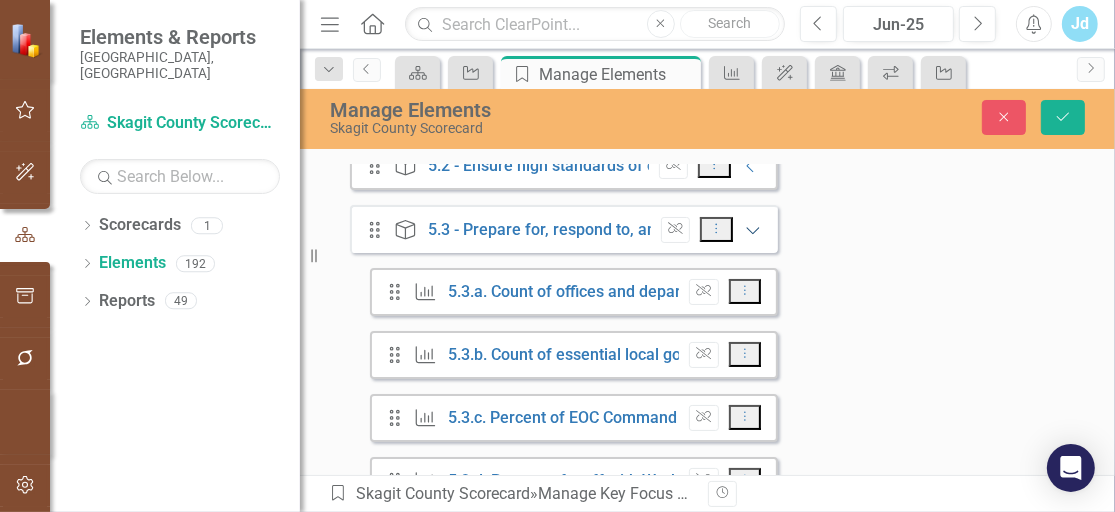 click on "Expanded" 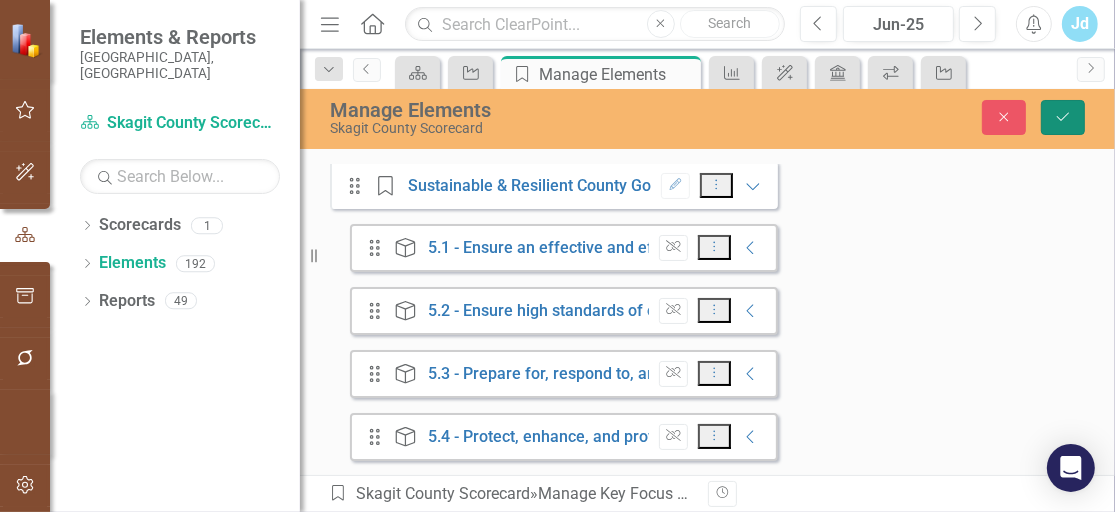 click on "Save" 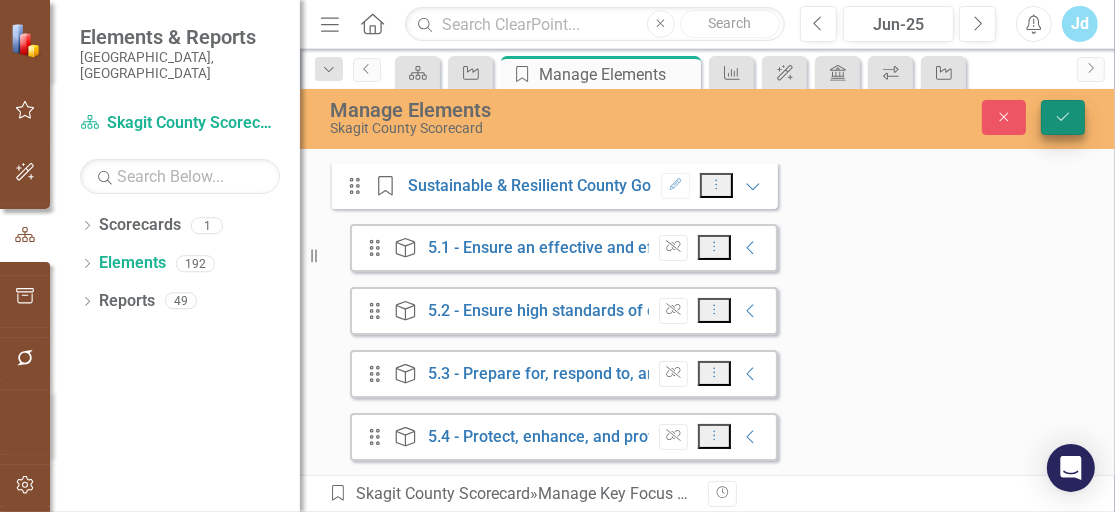 scroll, scrollTop: 0, scrollLeft: 0, axis: both 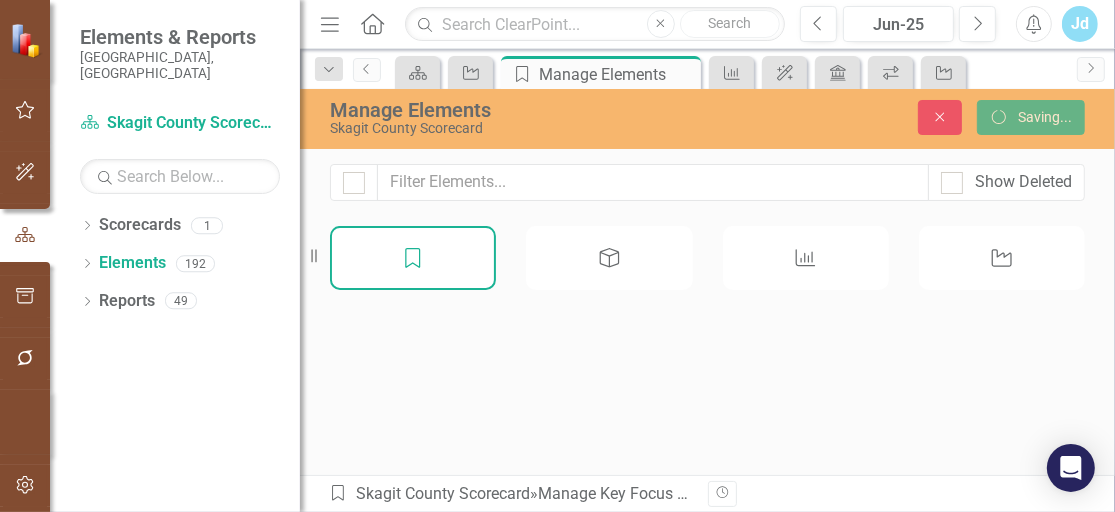 click on "Goal" 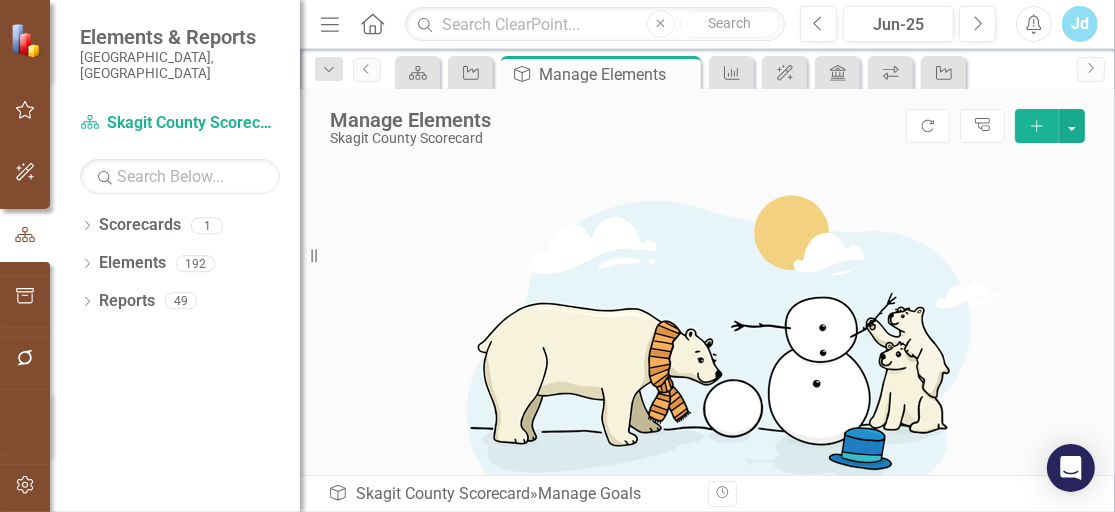 scroll, scrollTop: 0, scrollLeft: 0, axis: both 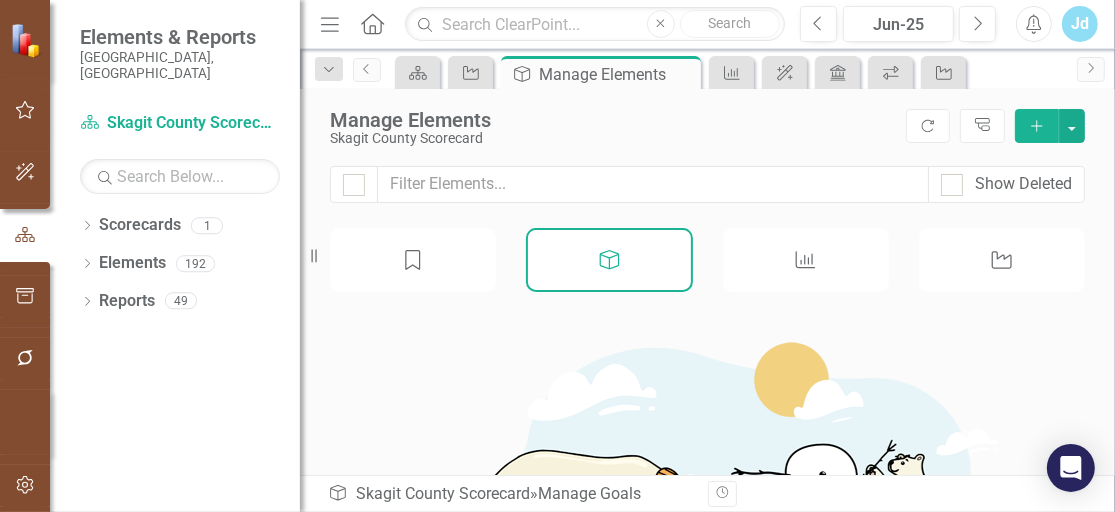 click on "Key Initiative" 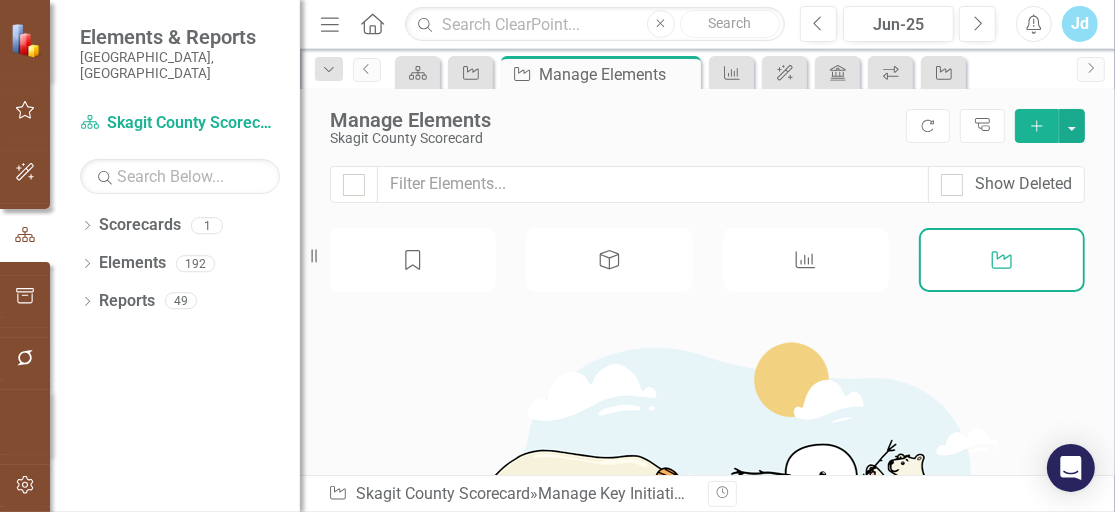 checkbox on "false" 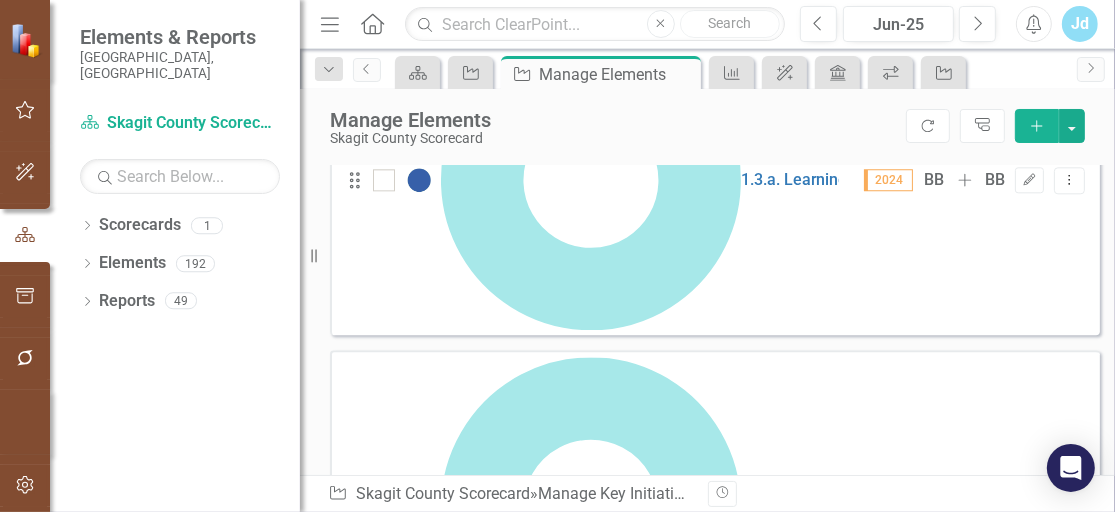 scroll, scrollTop: 3800, scrollLeft: 0, axis: vertical 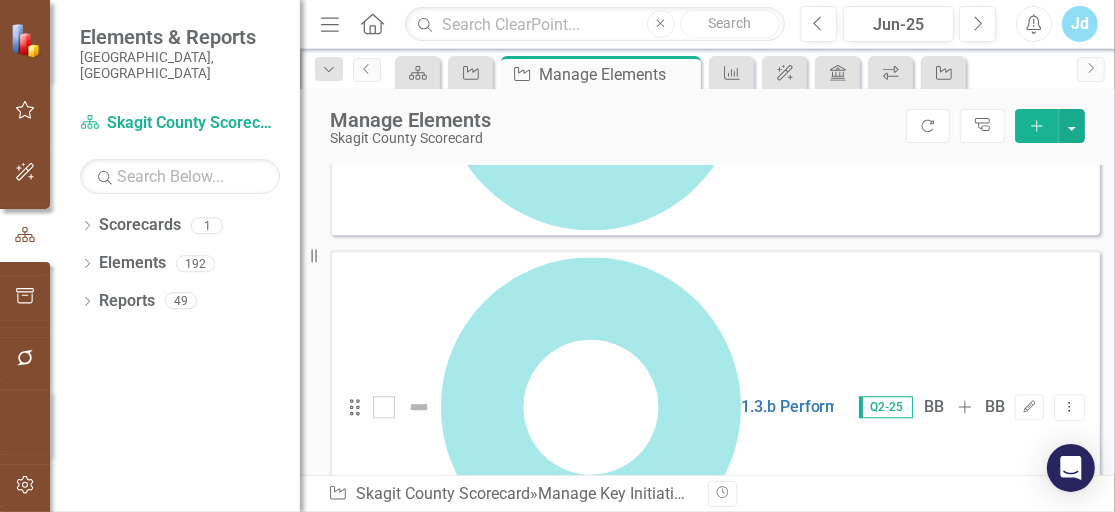 click on "Add" 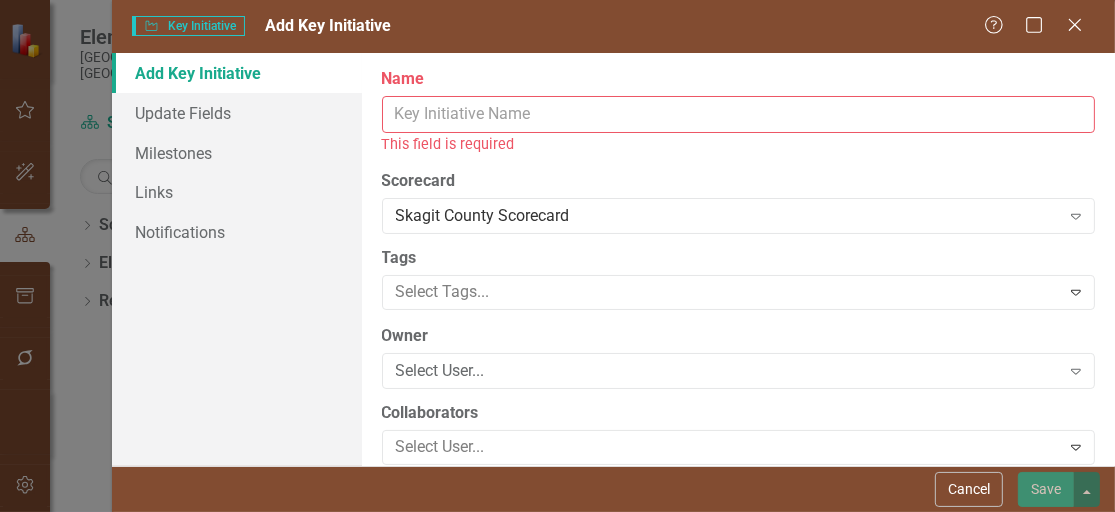 click on "Name" at bounding box center [739, 114] 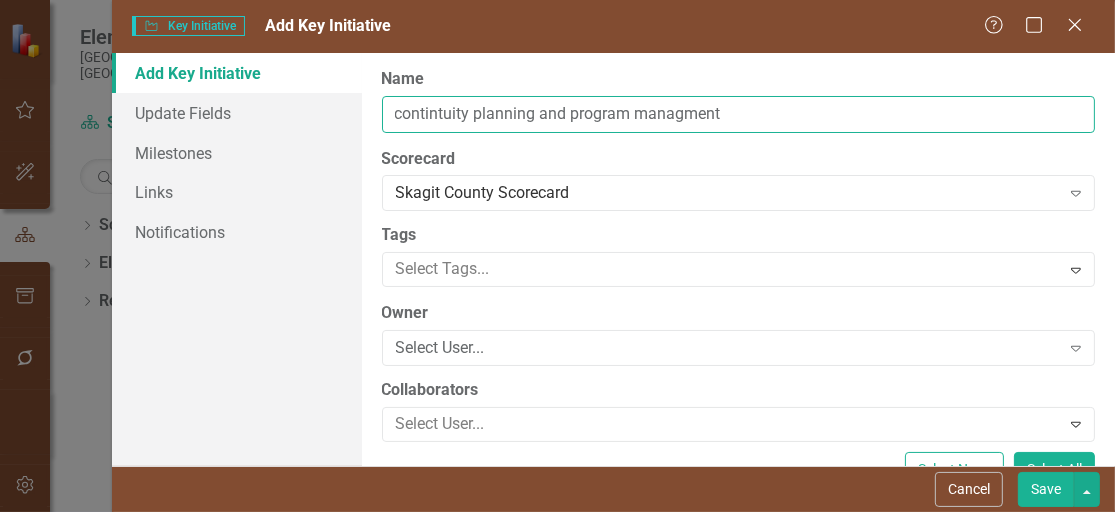 click on "contintuity planning and program managment" at bounding box center [739, 114] 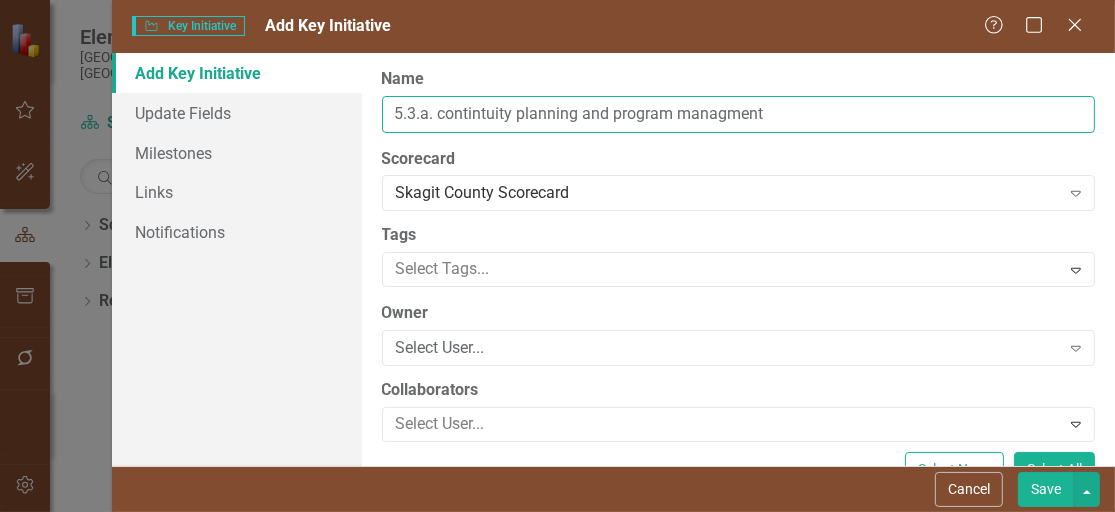 click on "5.3.a. contintuity planning and program managment" at bounding box center [739, 114] 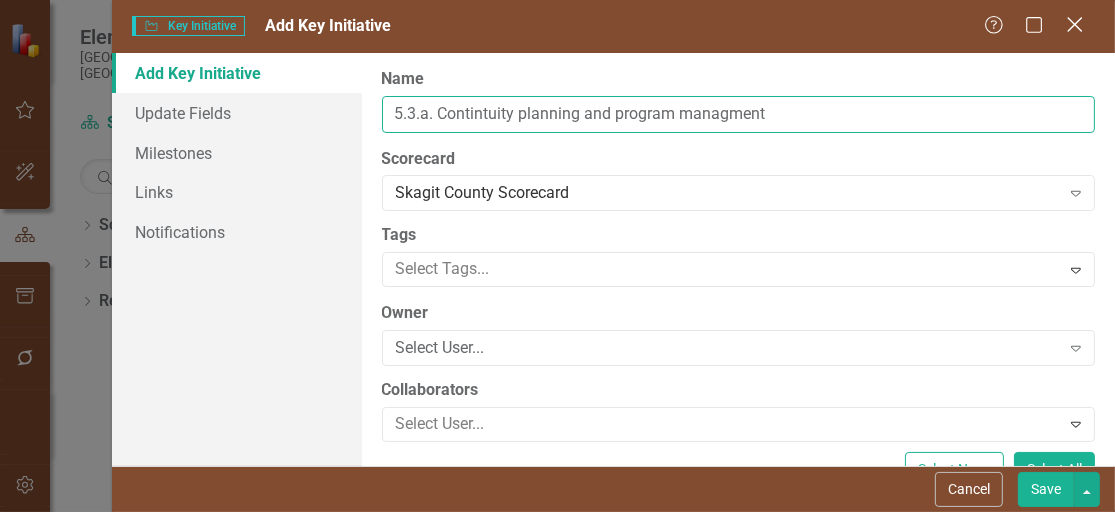 type on "5.3.a. Contintuity planning and program managment" 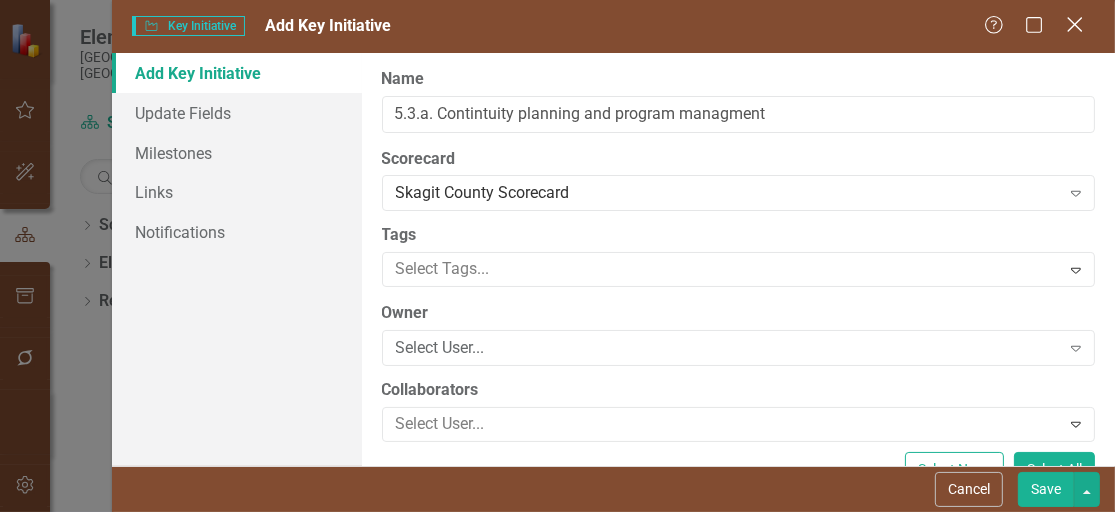 click on "Close" 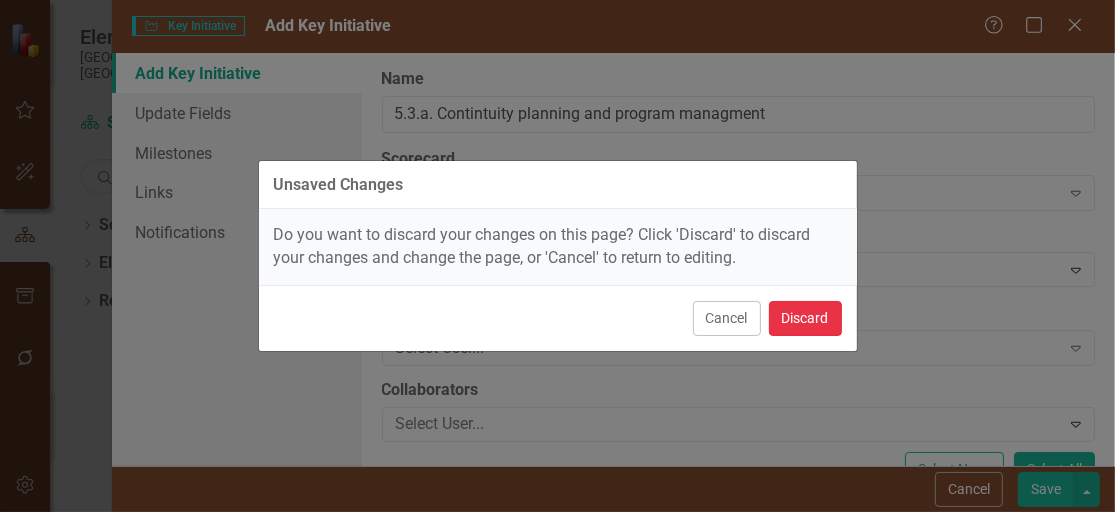 click on "Discard" at bounding box center [805, 318] 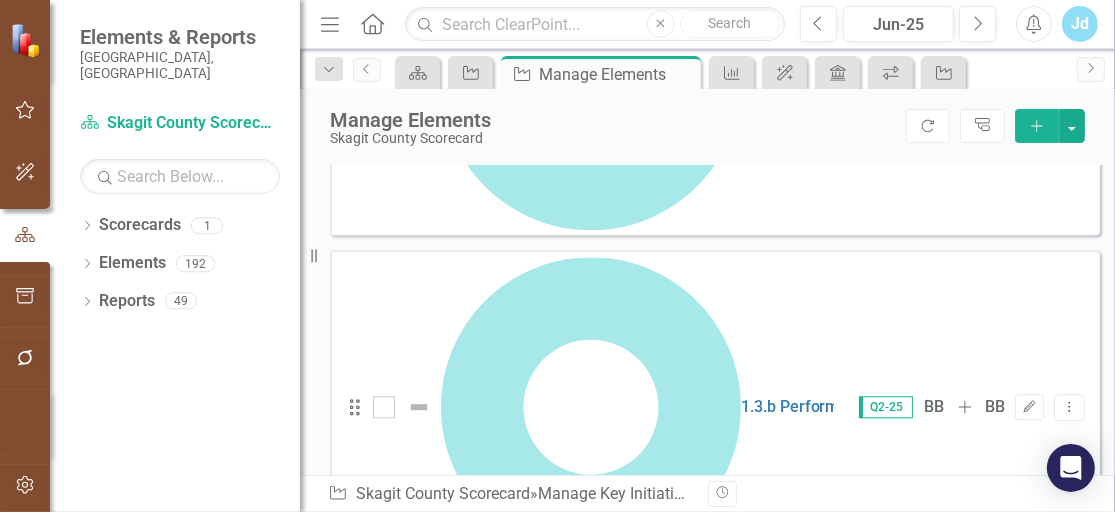 click on "Add" 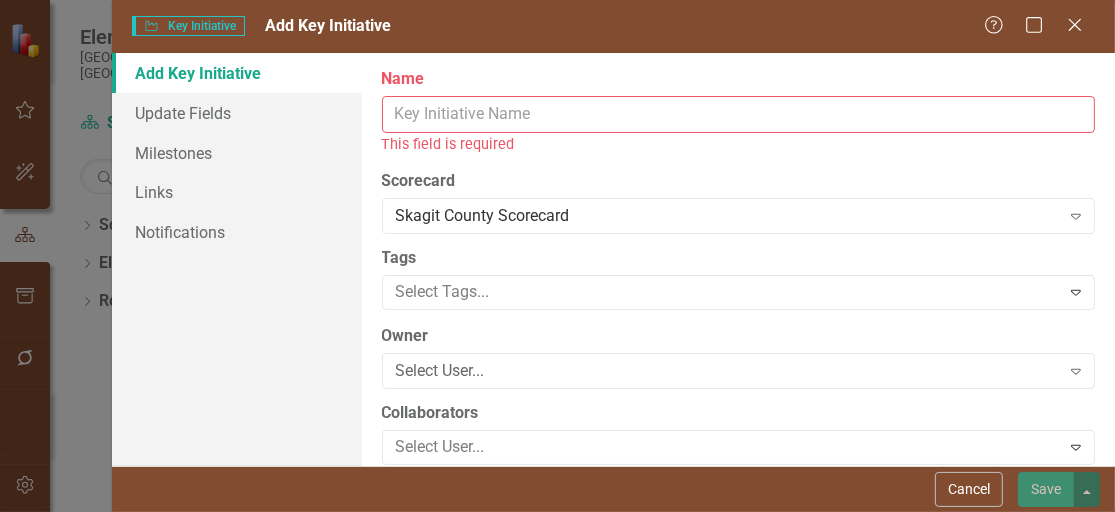 click on "Name" at bounding box center (739, 114) 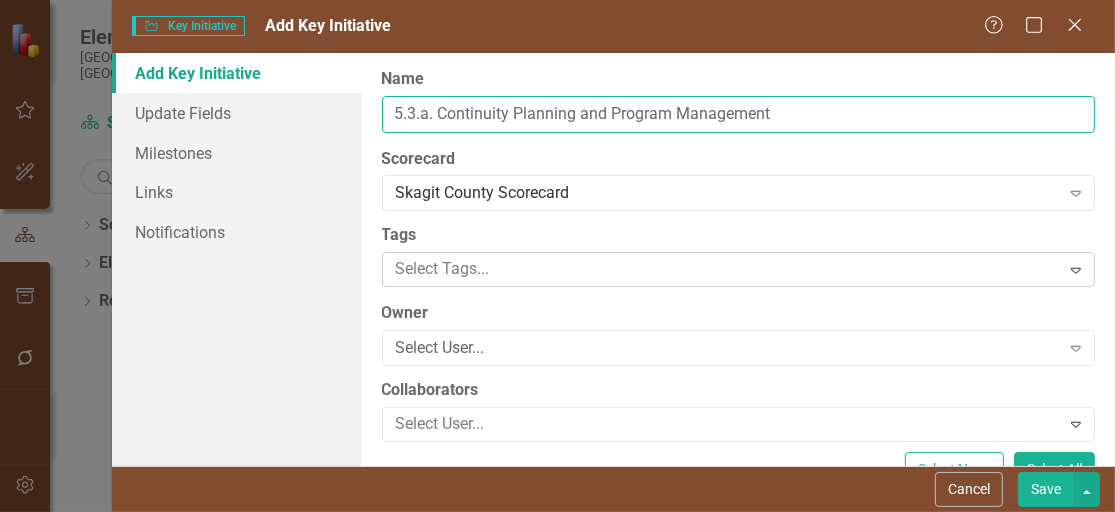 type on "5.3.a. Continuity Planning and Program Management" 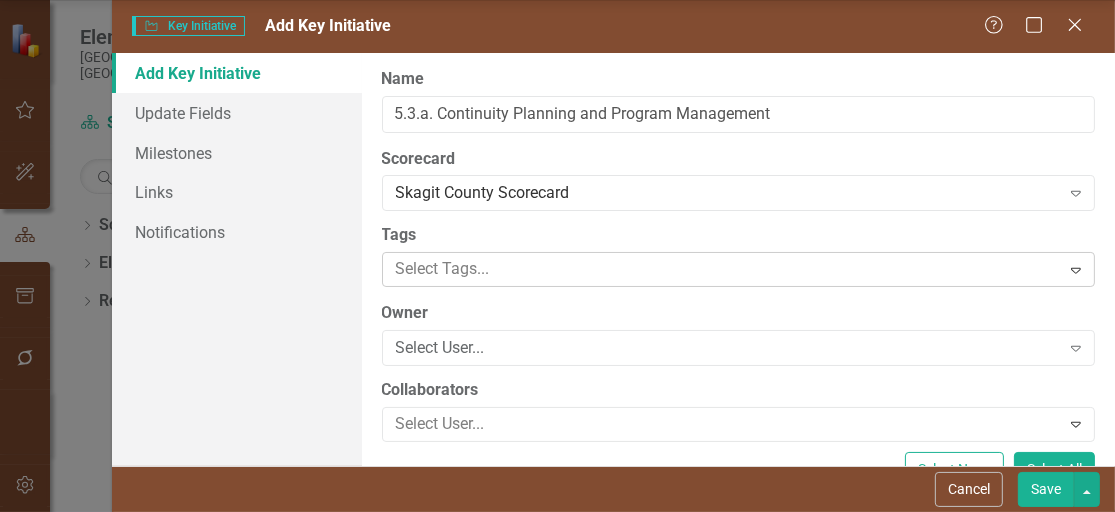 click at bounding box center [724, 269] 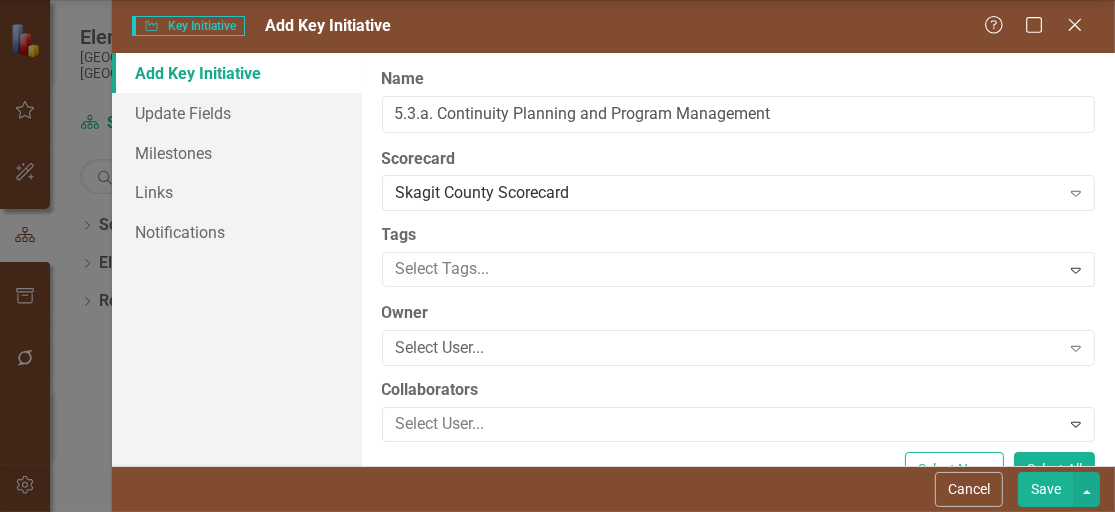 click on "(5) Sustainable & Resilient County Government" at bounding box center [185, -18] 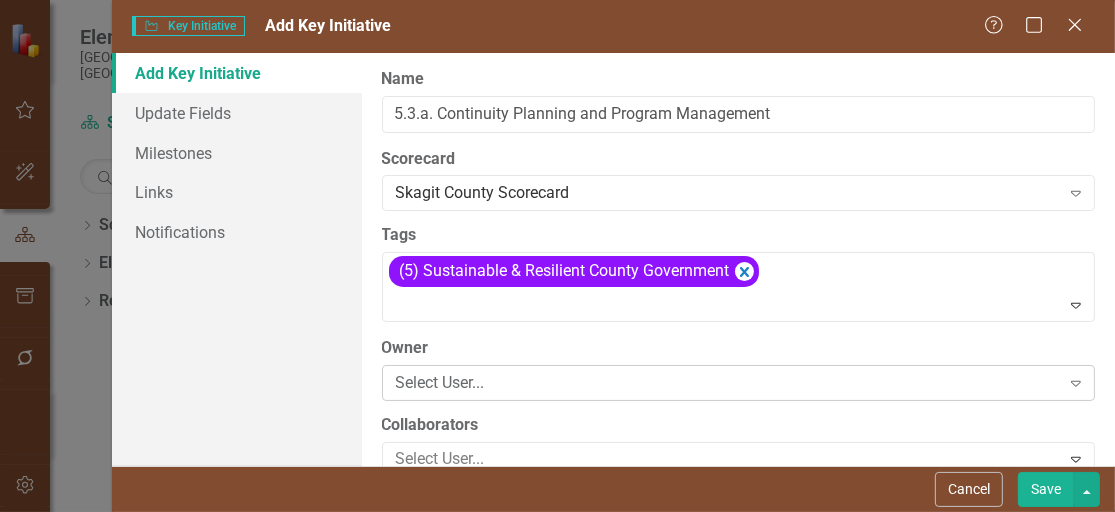 click on "Select User..." at bounding box center [728, 382] 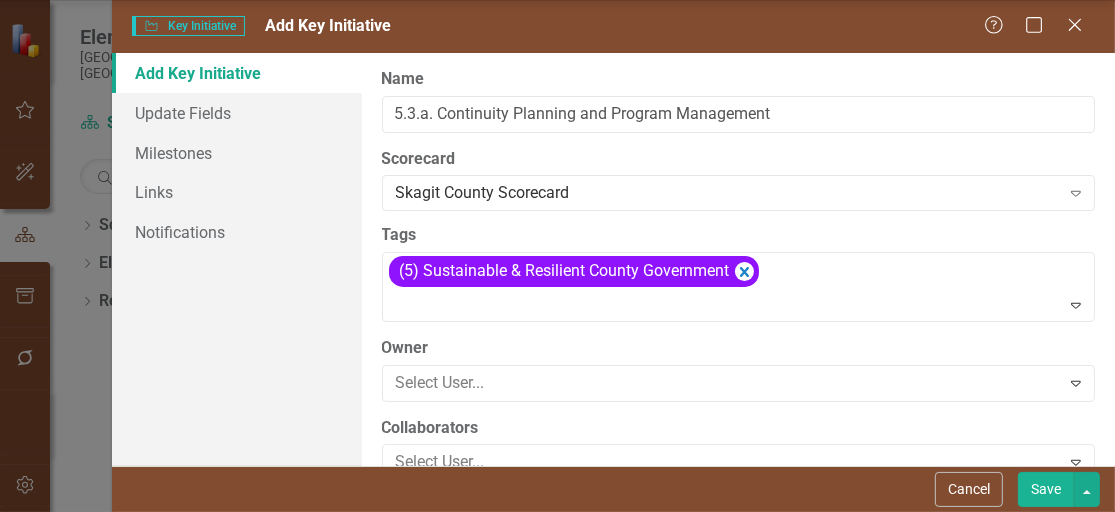 click on "[PERSON_NAME] (Department of Emergency Management)" at bounding box center [561, -54] 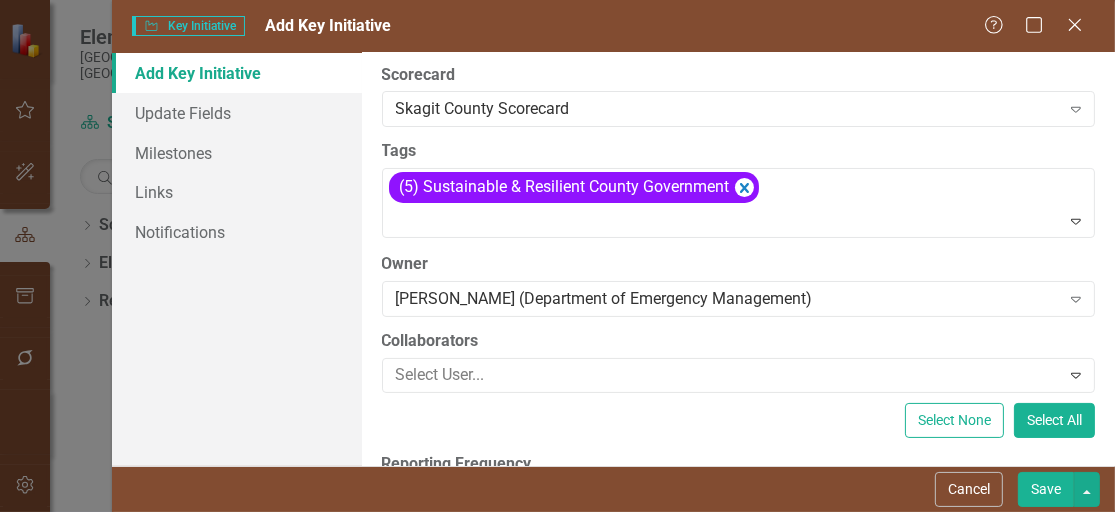 scroll, scrollTop: 200, scrollLeft: 0, axis: vertical 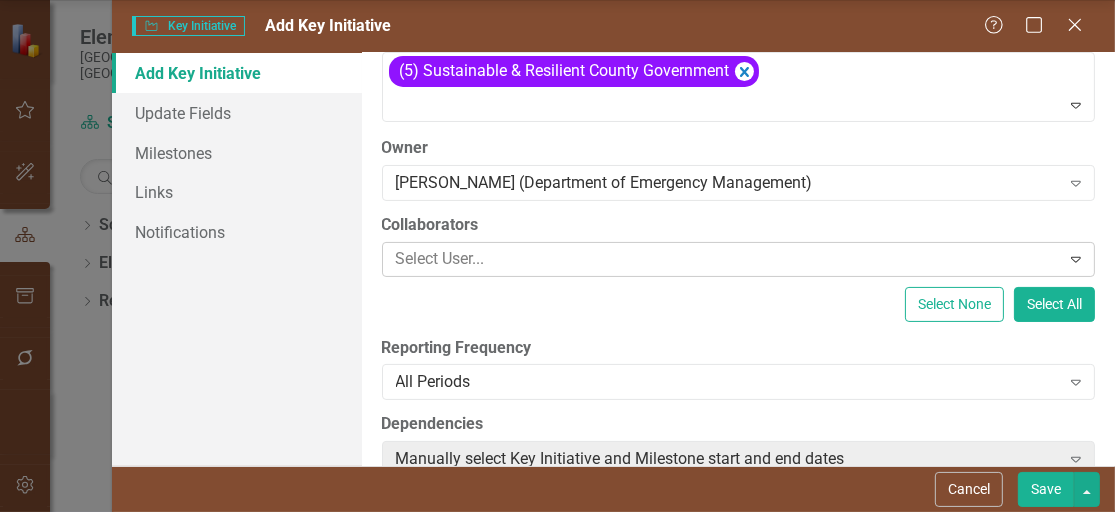 click at bounding box center [724, 259] 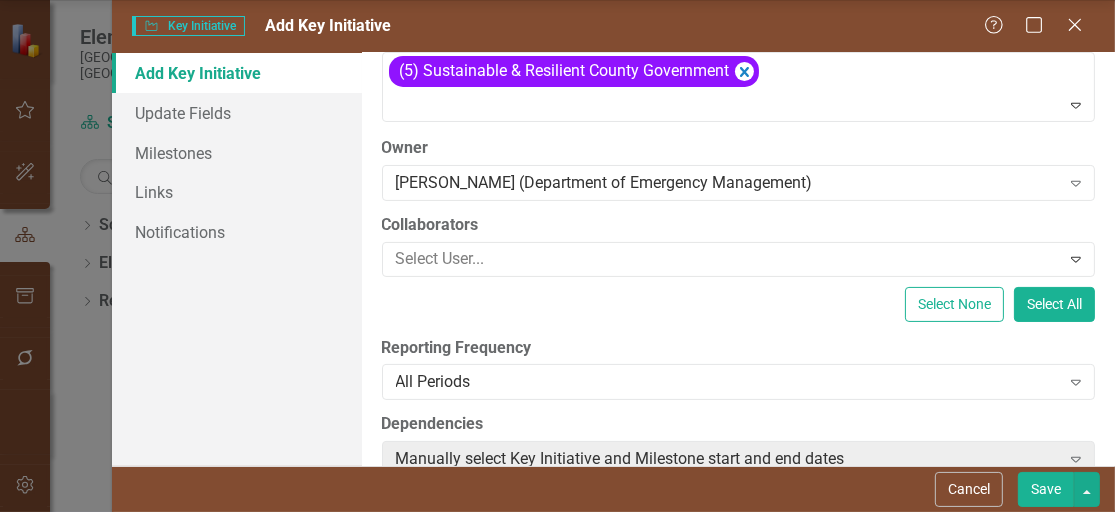 scroll, scrollTop: 36, scrollLeft: 0, axis: vertical 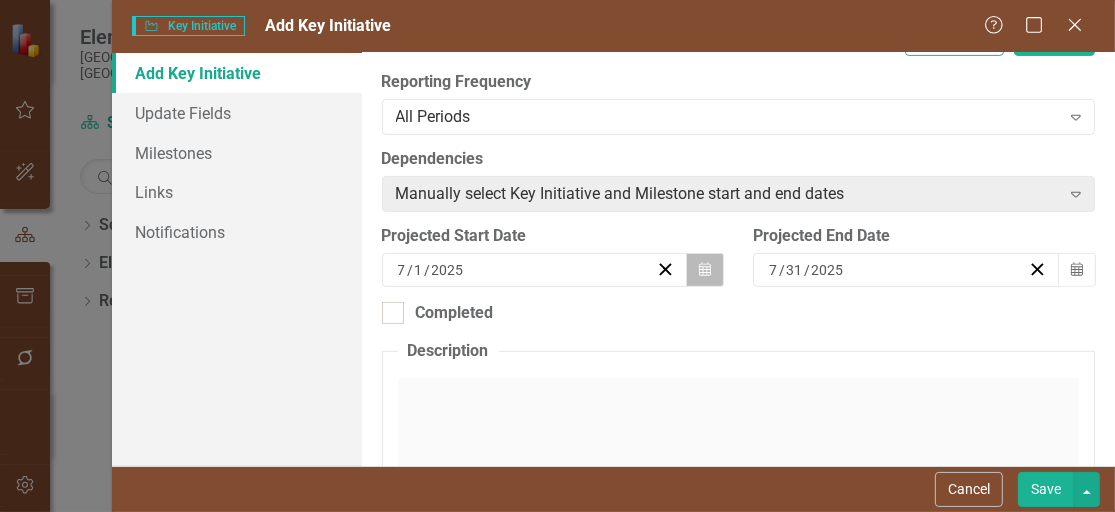 click 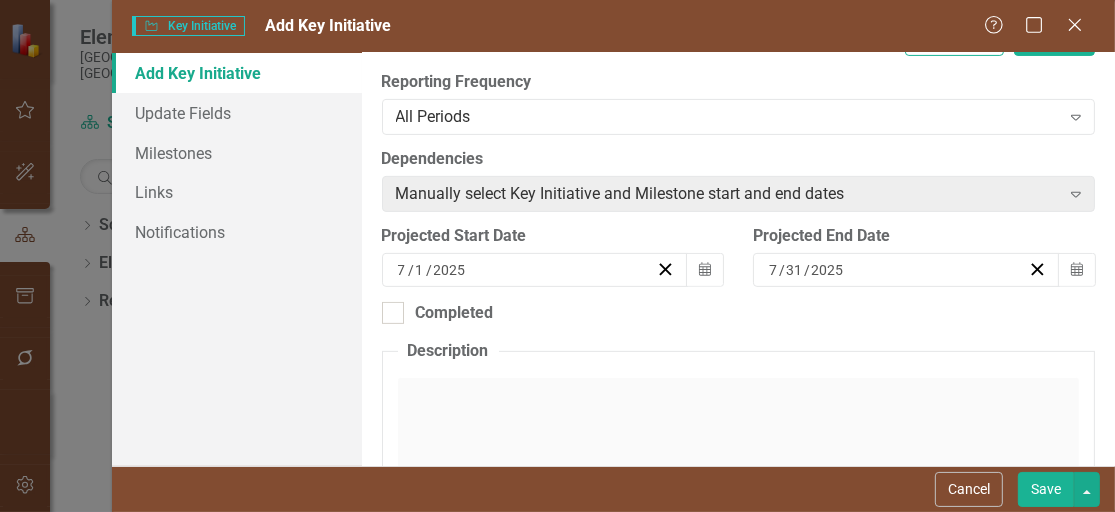 click on "‹" at bounding box center (450, 309) 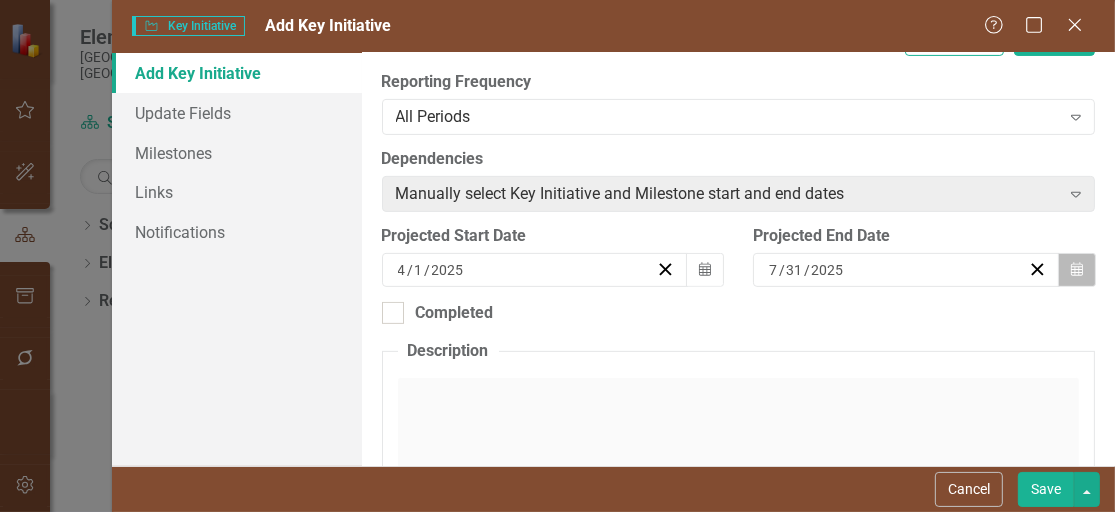 click on "Calendar" 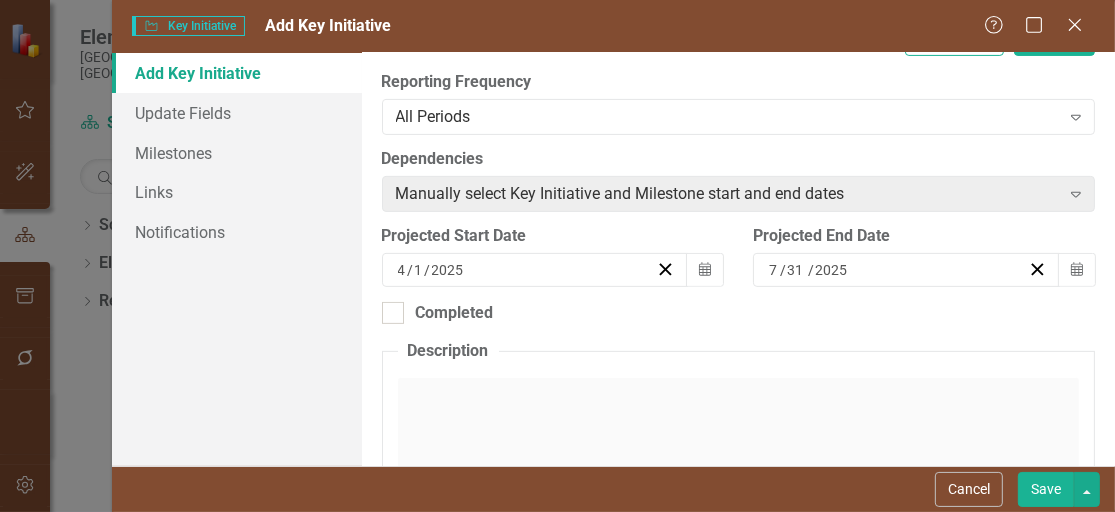 click on "›" at bounding box center [1037, 309] 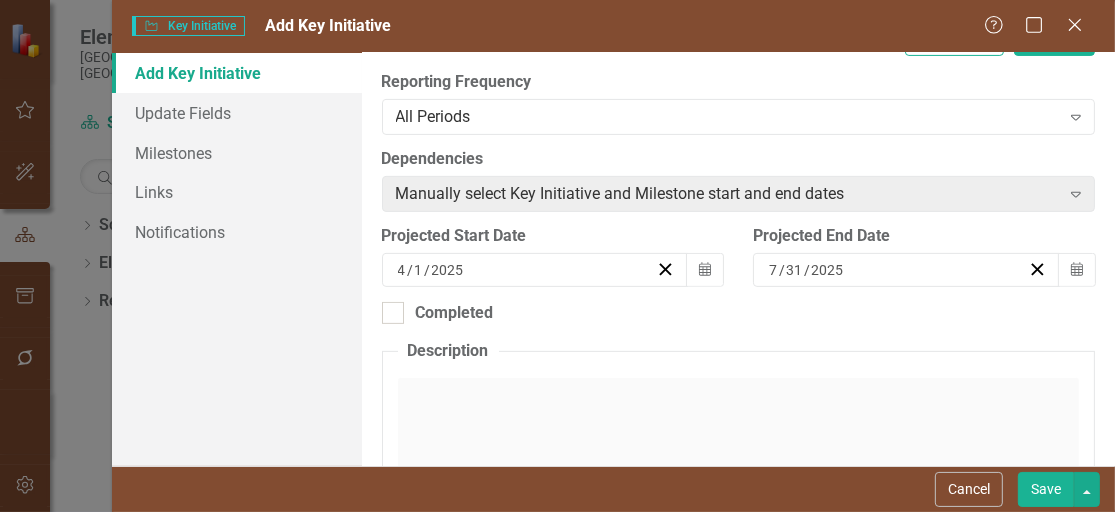 drag, startPoint x: 773, startPoint y: 321, endPoint x: 755, endPoint y: 322, distance: 18.027756 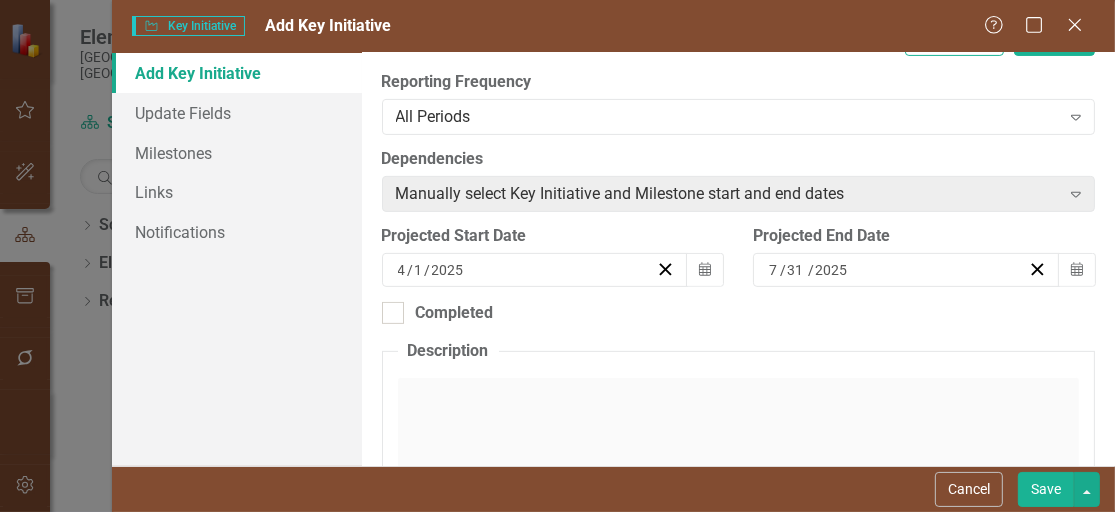 click on "7" at bounding box center [774, 270] 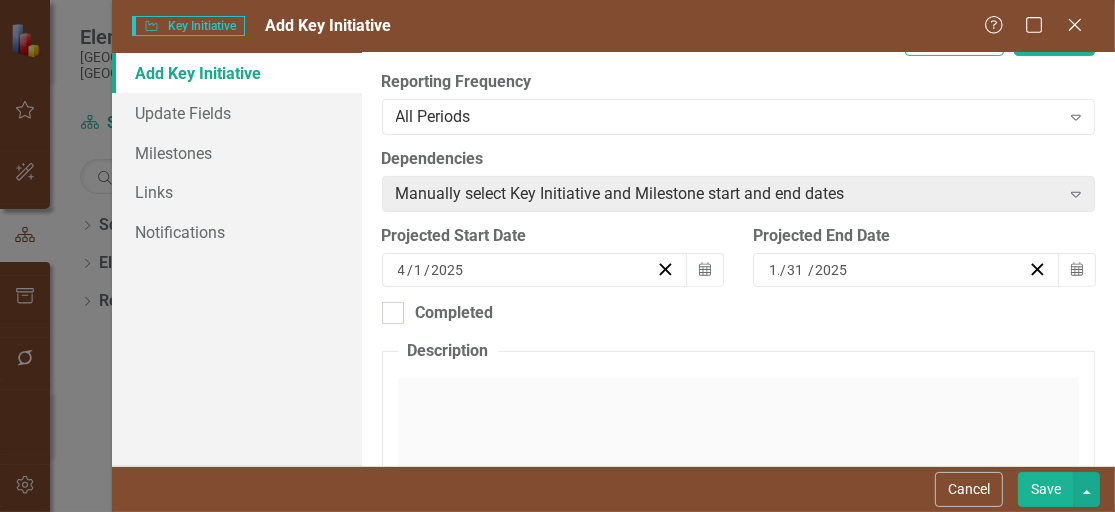 type on "12" 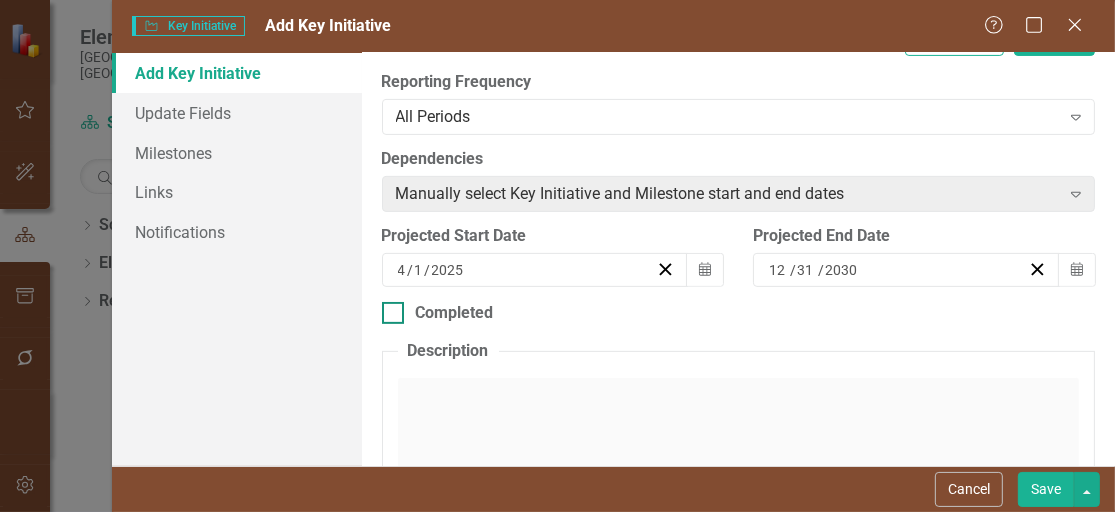 type on "2030" 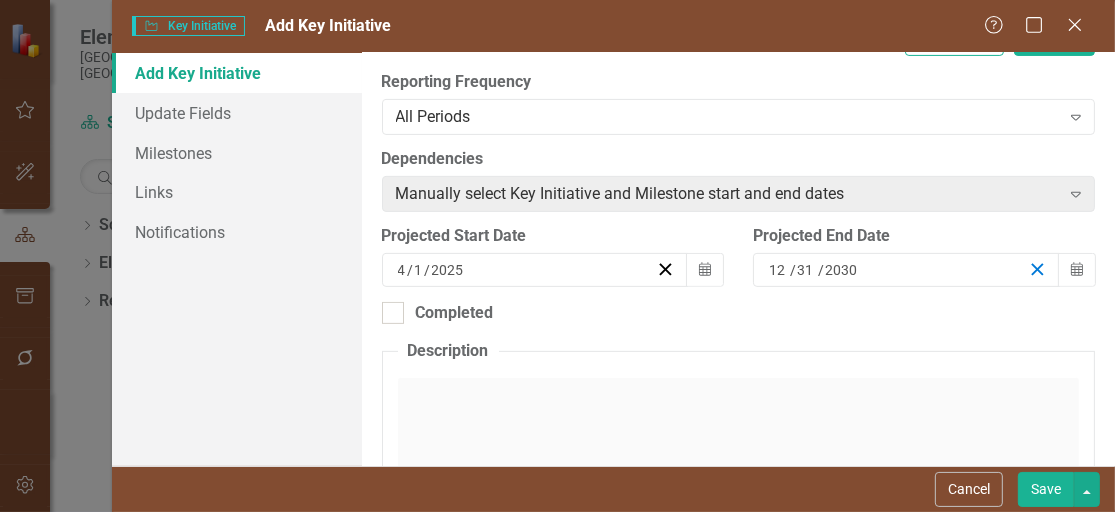type 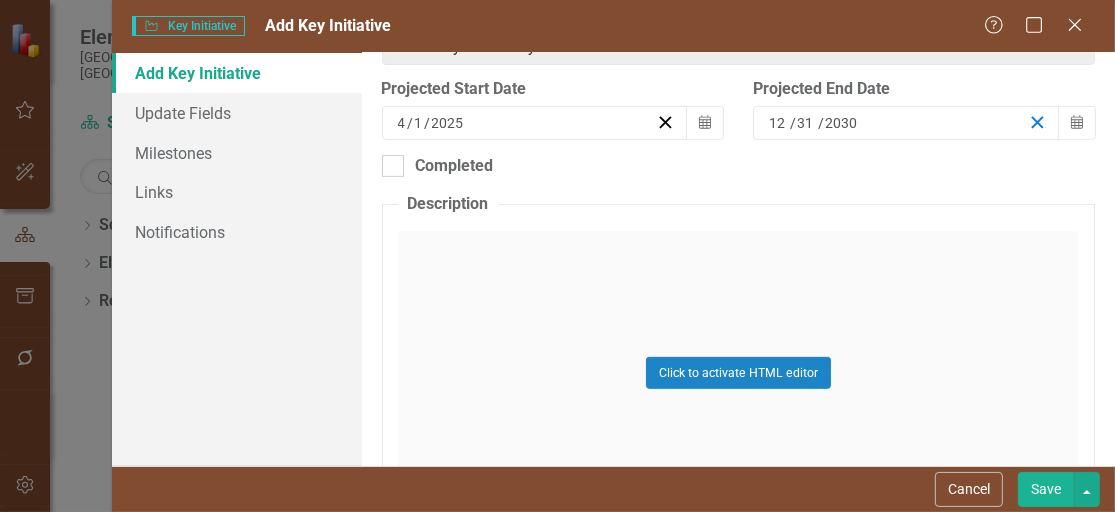 scroll, scrollTop: 700, scrollLeft: 0, axis: vertical 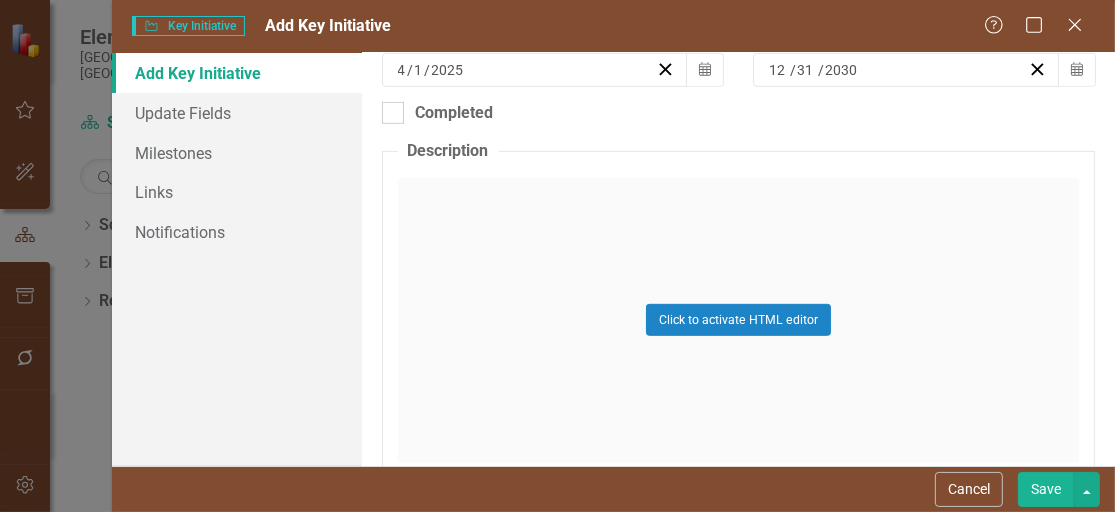 click on "Click to activate HTML editor" at bounding box center (739, 320) 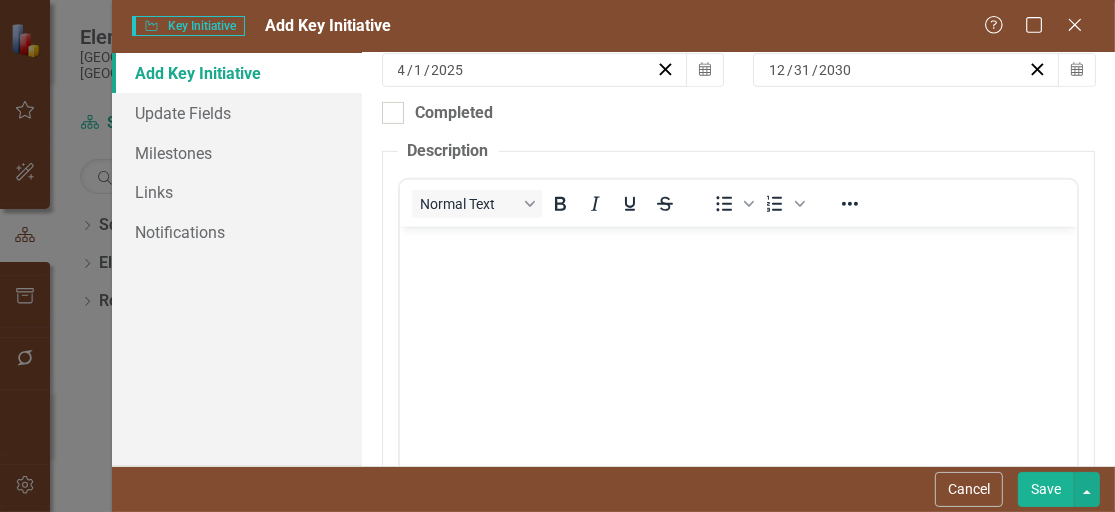 scroll, scrollTop: 0, scrollLeft: 0, axis: both 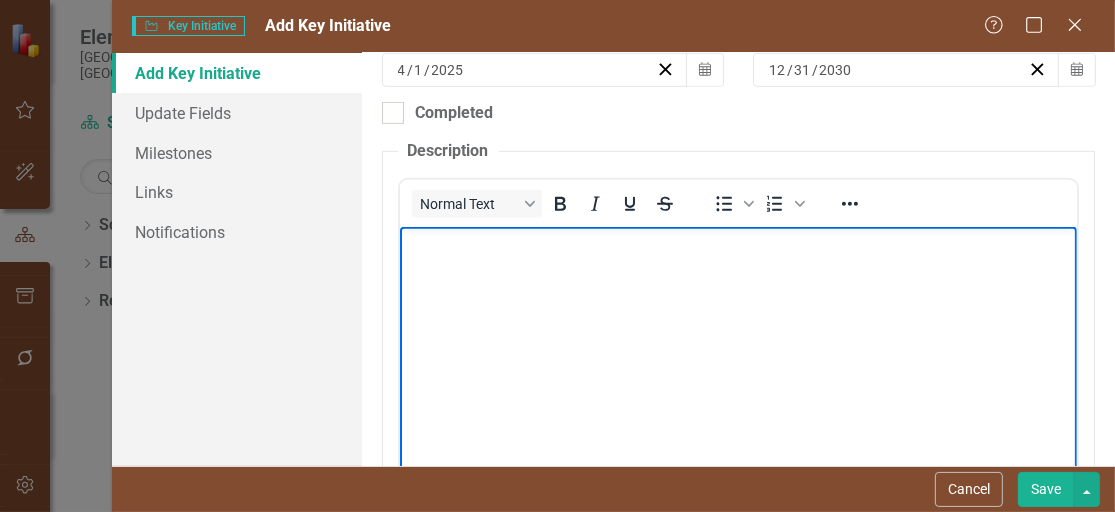 click at bounding box center (738, 376) 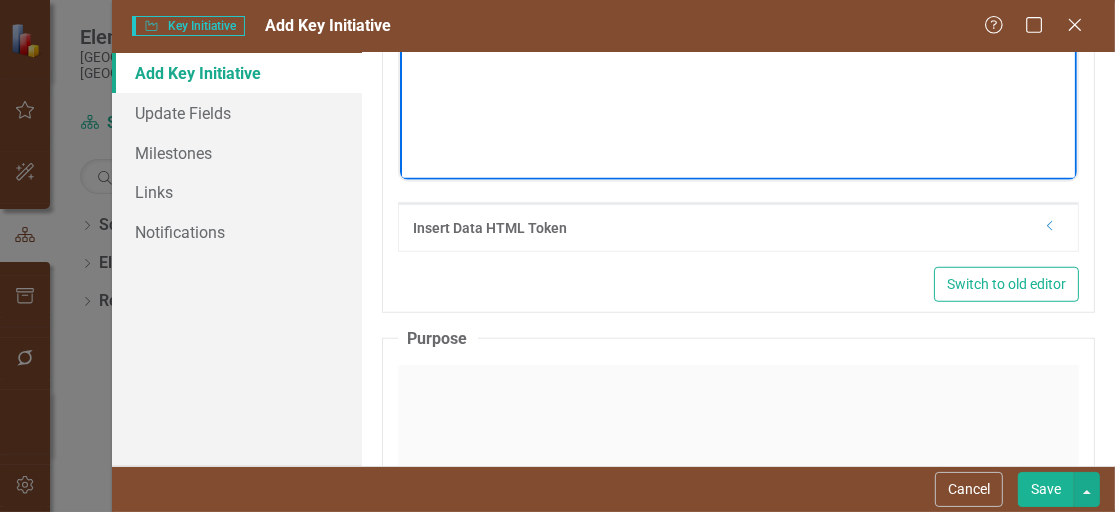 scroll, scrollTop: 1000, scrollLeft: 0, axis: vertical 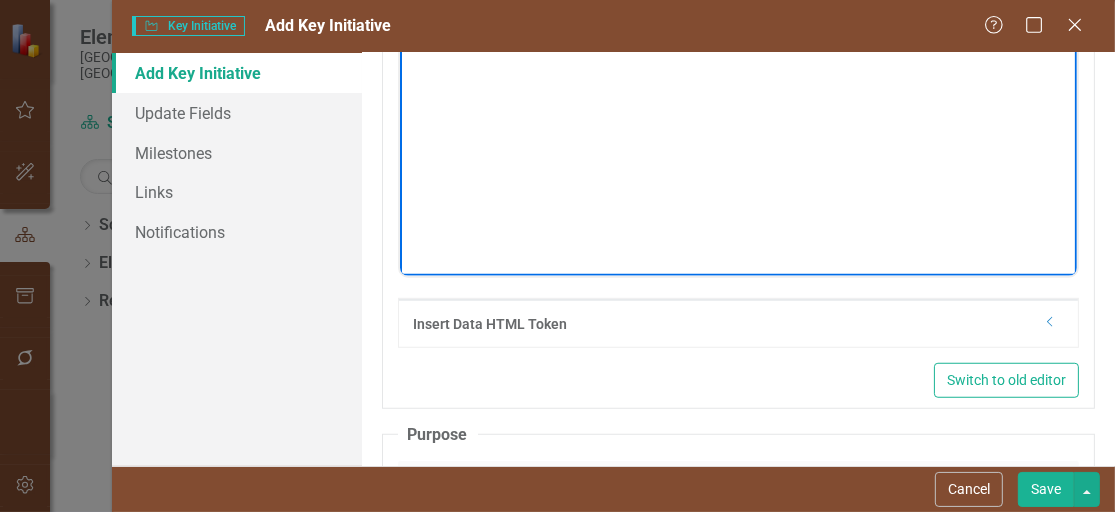 click on "Save" at bounding box center [1046, 489] 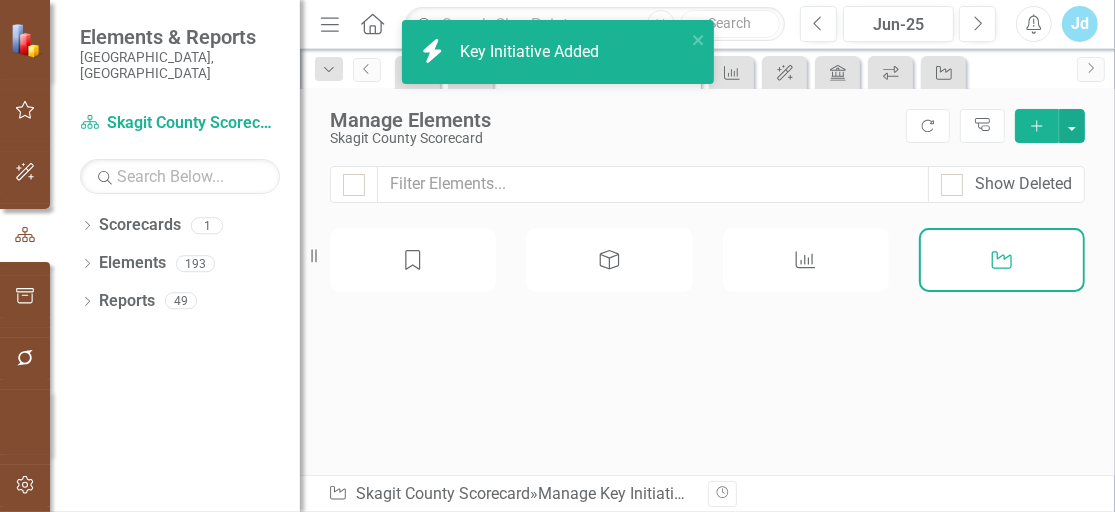 scroll, scrollTop: 0, scrollLeft: 0, axis: both 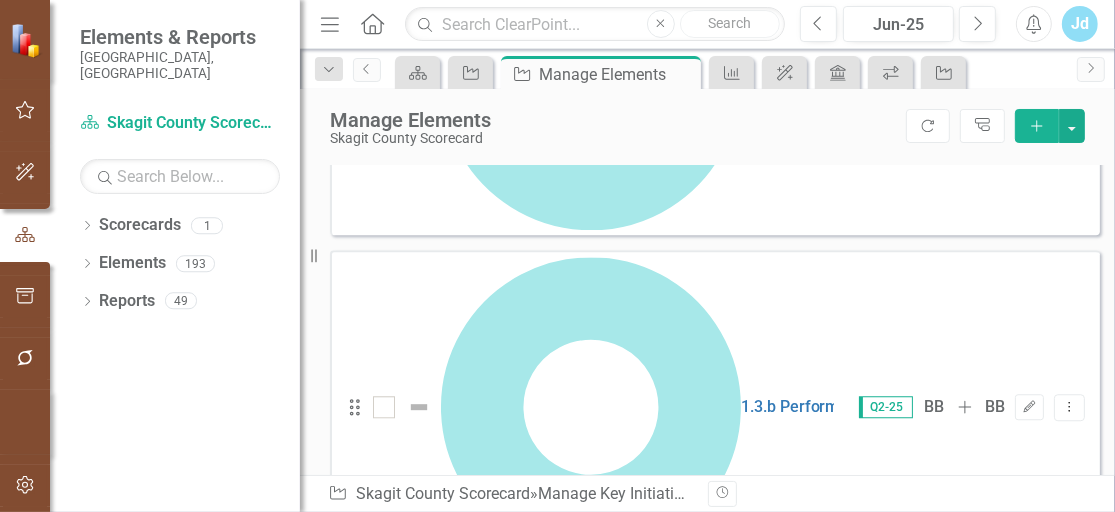 click on "5.3.a. Continuity Planning and Program Management" at bounding box center [914, 16095] 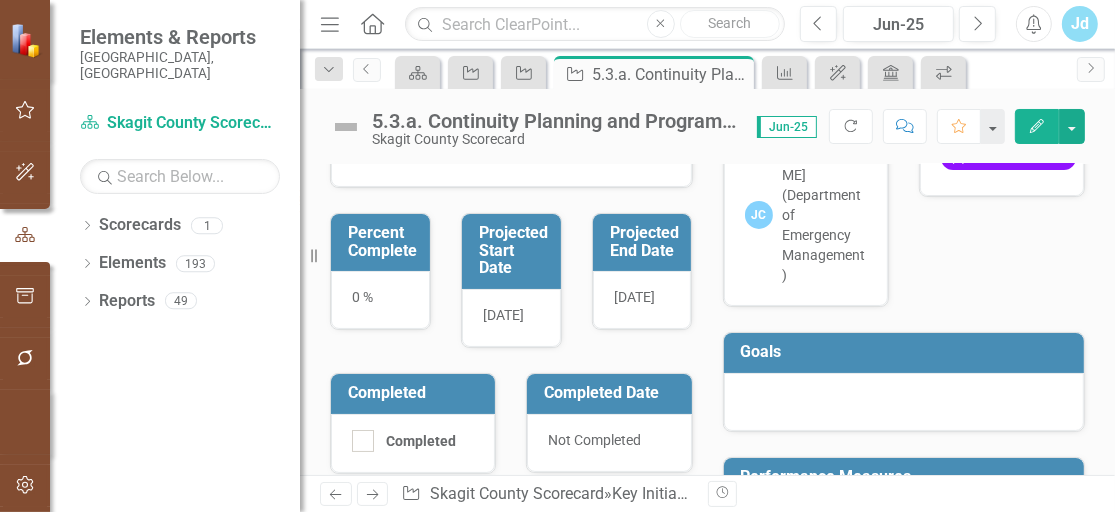 scroll, scrollTop: 0, scrollLeft: 0, axis: both 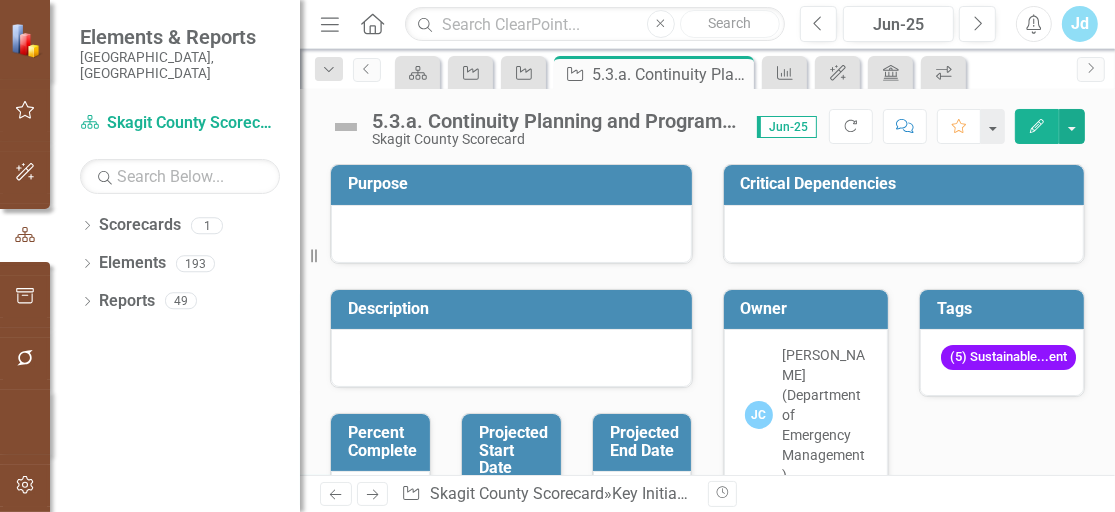 click 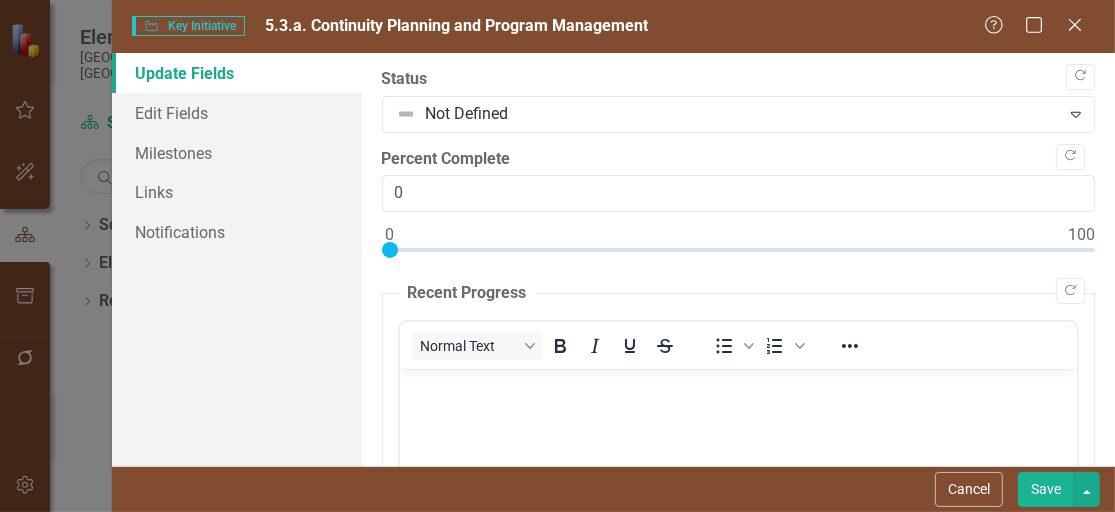 scroll, scrollTop: 0, scrollLeft: 0, axis: both 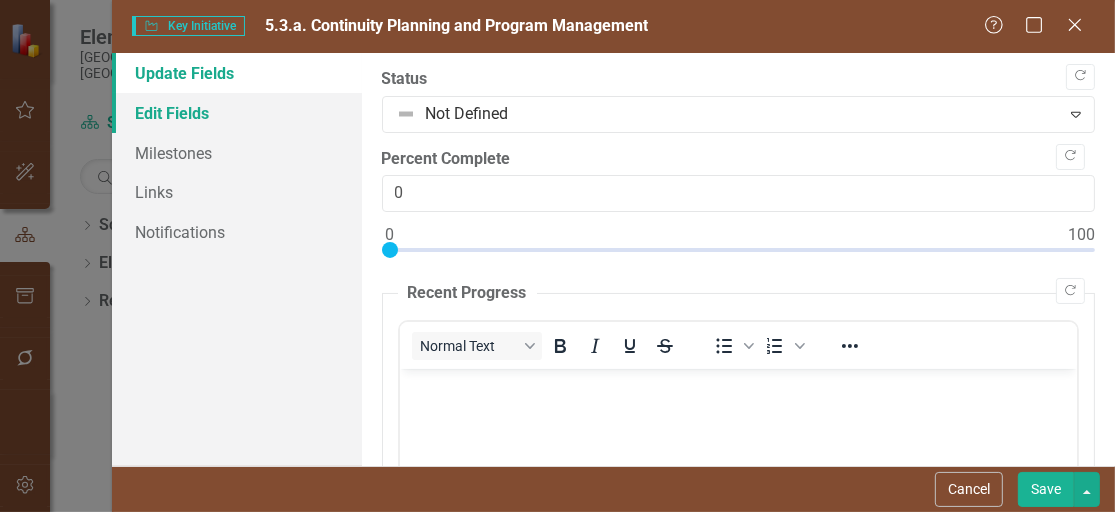 click on "Edit Fields" at bounding box center [237, 113] 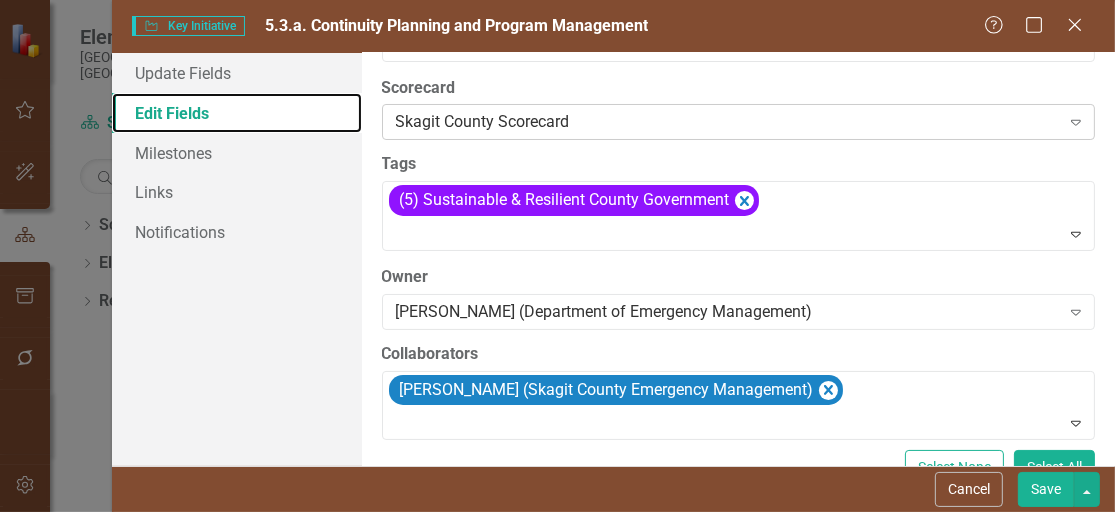 scroll, scrollTop: 100, scrollLeft: 0, axis: vertical 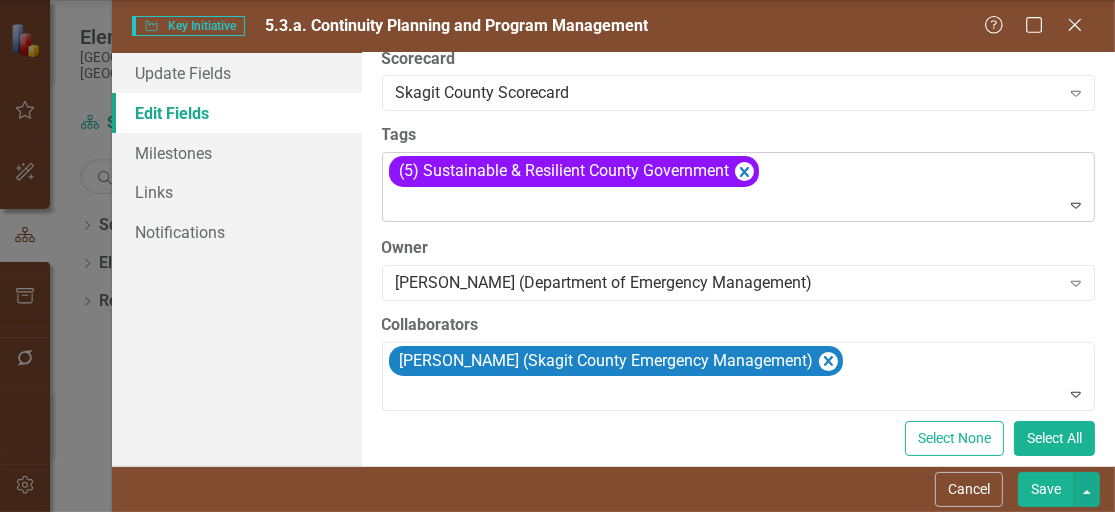 click on "Expand" 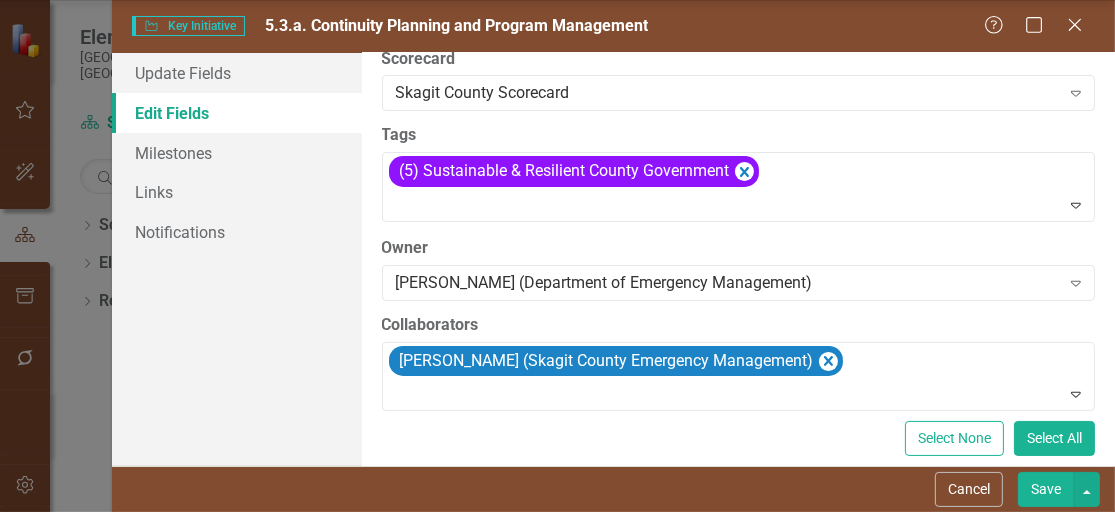 scroll, scrollTop: 42, scrollLeft: 0, axis: vertical 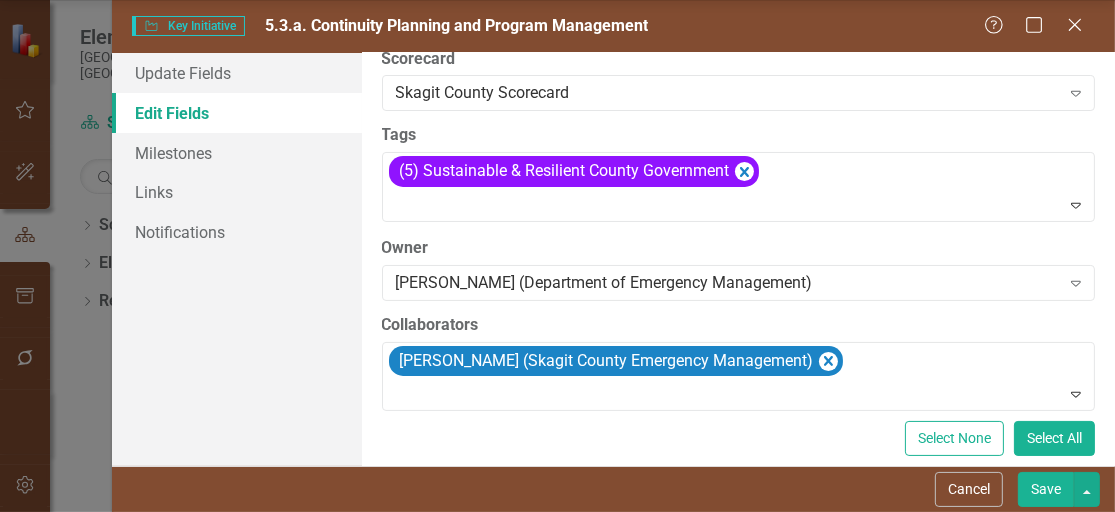 type on "f" 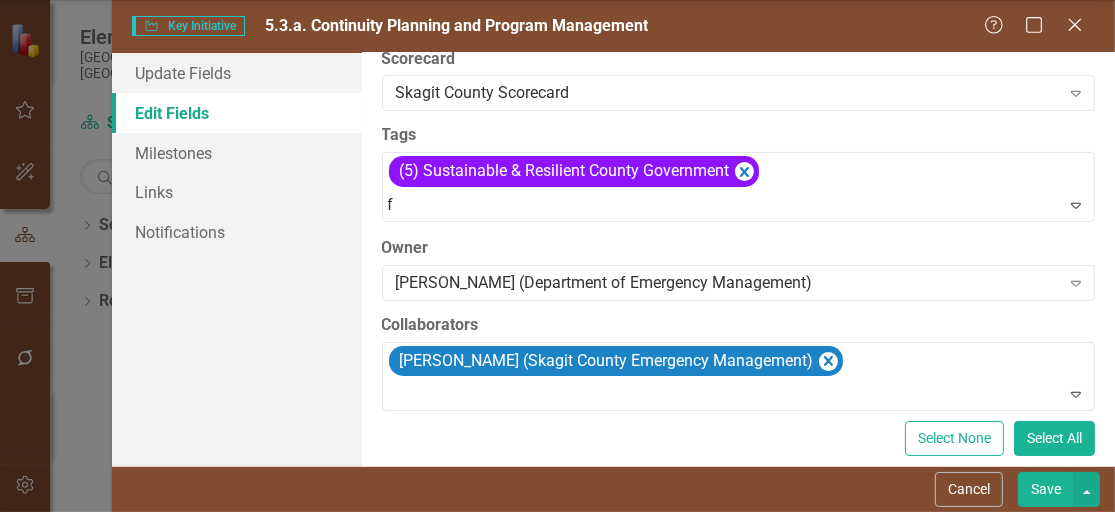 scroll, scrollTop: 0, scrollLeft: 0, axis: both 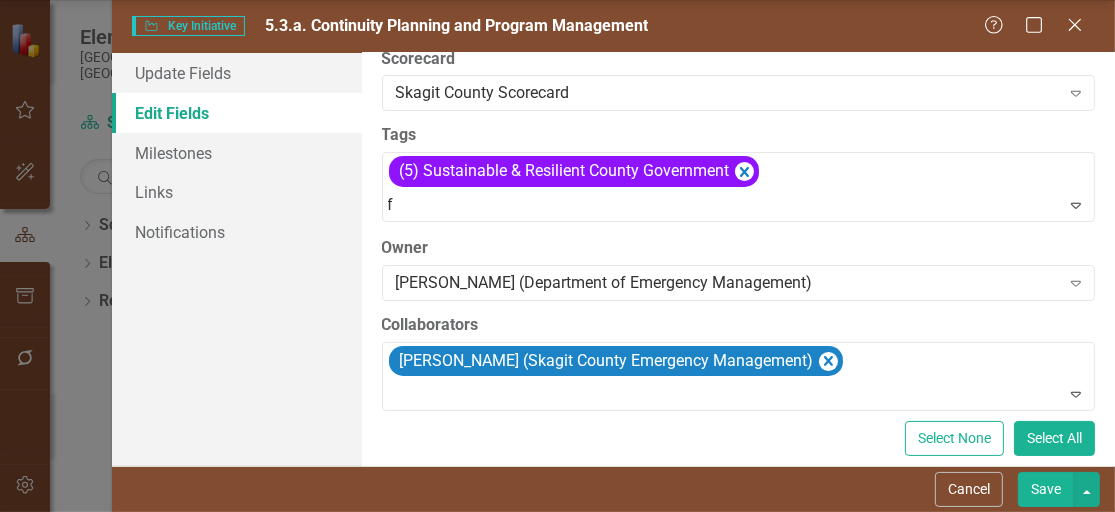 click on "F inancial Stewardship & Internal Processes" at bounding box center [172, -18] 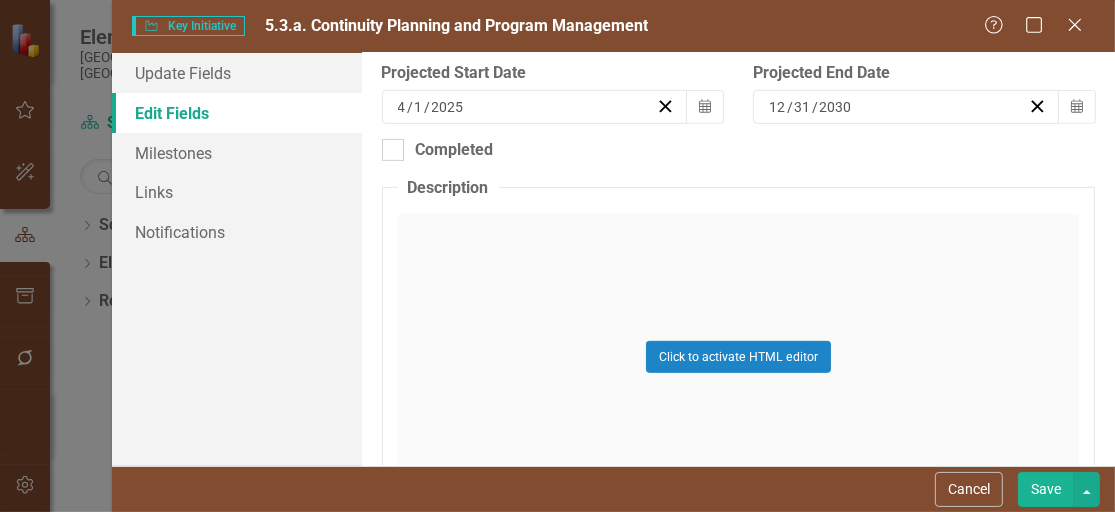 scroll, scrollTop: 800, scrollLeft: 0, axis: vertical 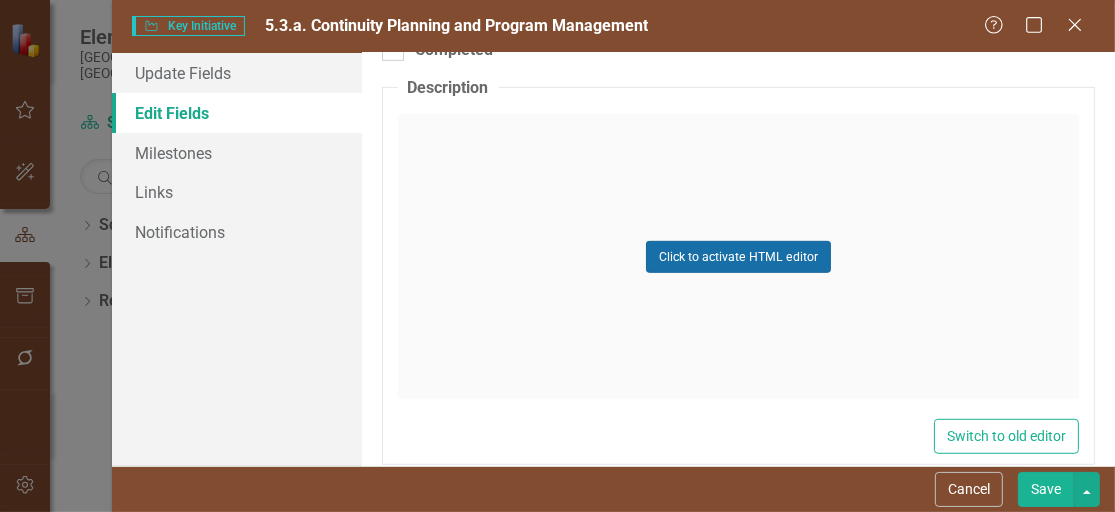 click on "Click to activate HTML editor" at bounding box center [738, 257] 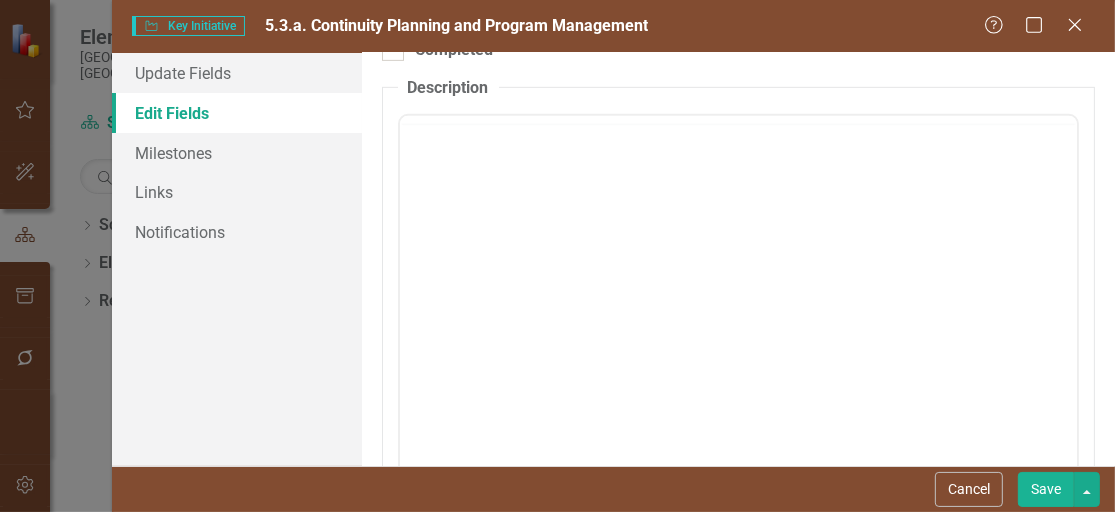 scroll, scrollTop: 0, scrollLeft: 0, axis: both 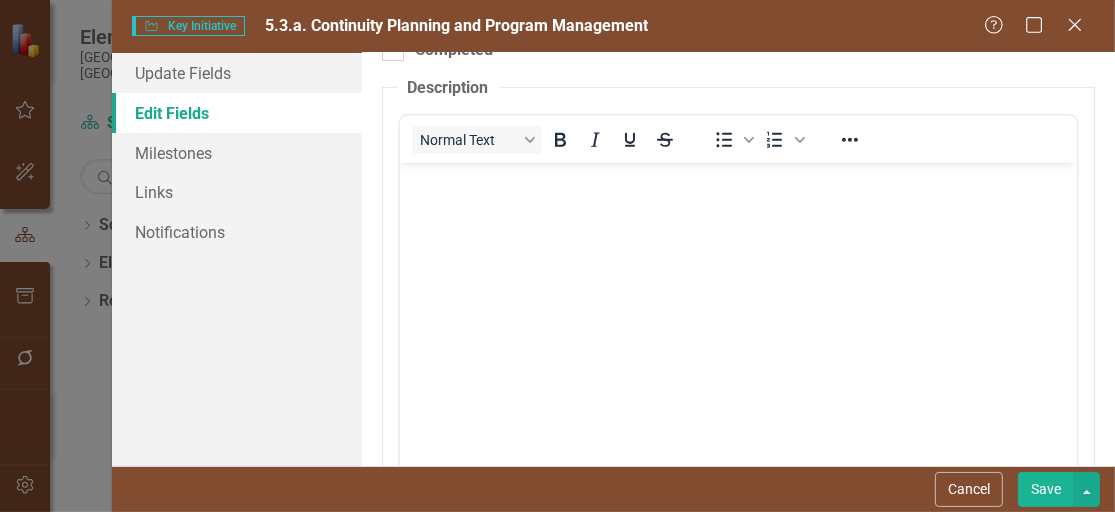 click at bounding box center (738, 313) 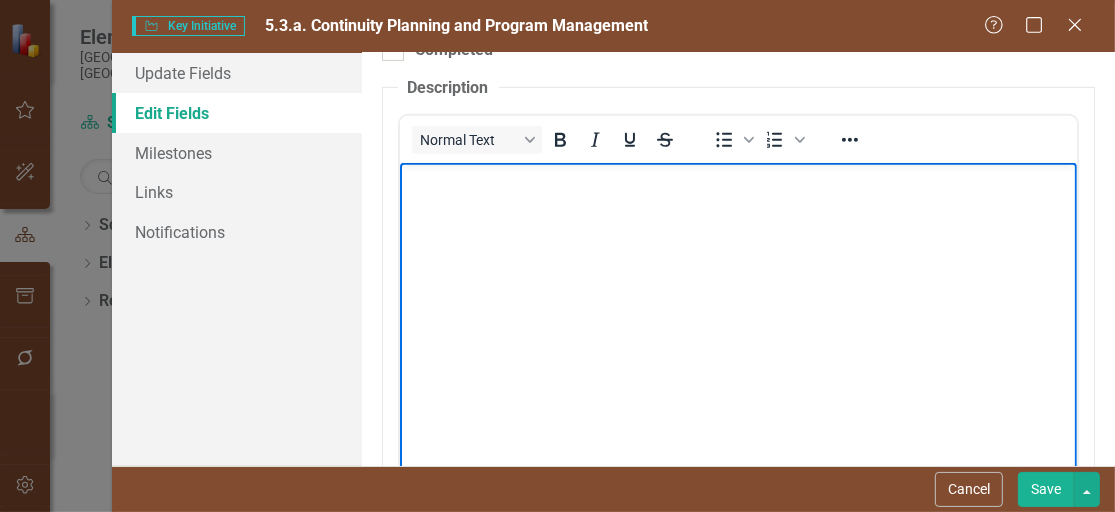 scroll, scrollTop: 898, scrollLeft: 0, axis: vertical 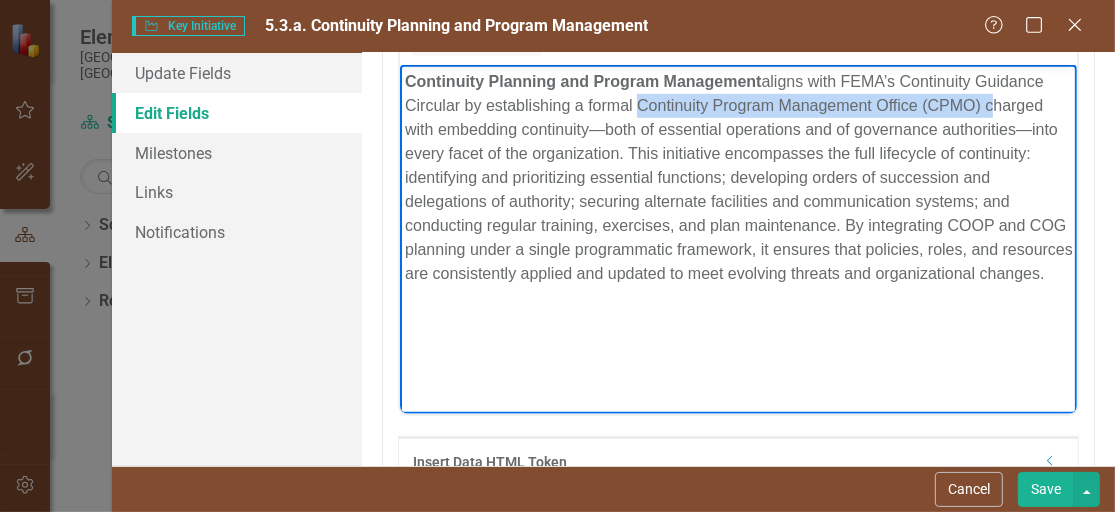 drag, startPoint x: 876, startPoint y: 113, endPoint x: 743, endPoint y: 154, distance: 139.17615 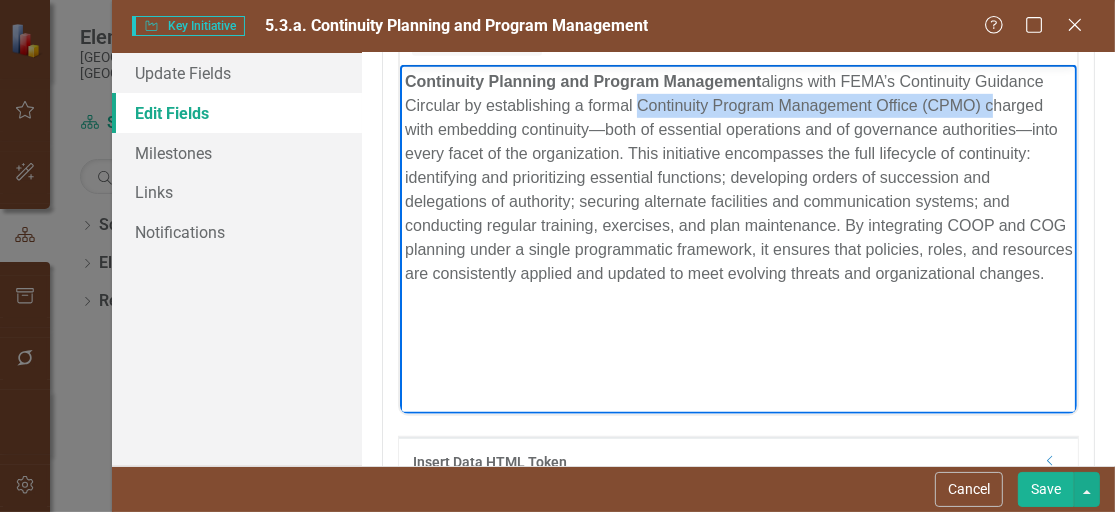 click on "Continuity Planning and Program Management  aligns with FEMA’s Continuity Guidance Circular by establishing a formal Continuity Program Management Office (CPMO) charged with embedding continuity—both of essential operations and of governance authorities—into every facet of the organization. This initiative encompasses the full lifecycle of continuity: identifying and prioritizing essential functions; developing orders of succession and delegations of authority; securing alternate facilities and communication systems; and conducting regular training, exercises, and plan maintenance. By integrating COOP and COG planning under a single programmatic framework, it ensures that policies, roles, and resources are consistently applied and updated to meet evolving threats and organizational changes." at bounding box center [738, 178] 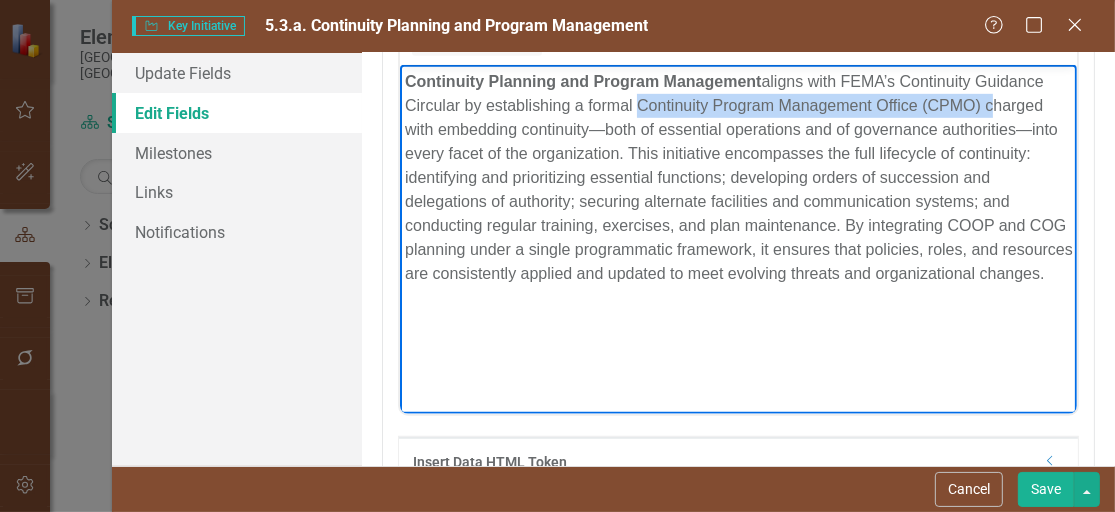 type 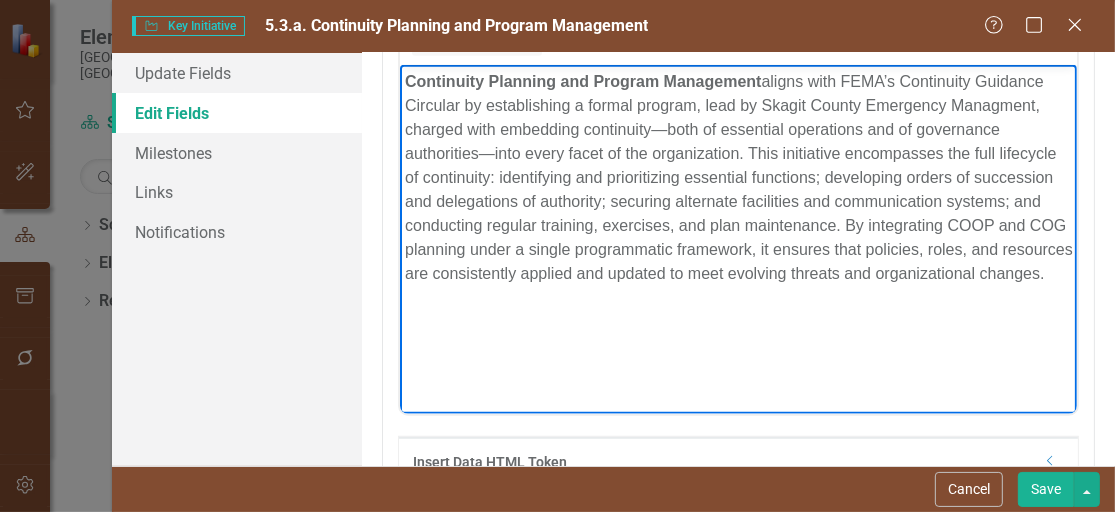 click on "Continuity Planning and Program Management  aligns with FEMA’s Continuity Guidance Circular by establishing a formal program, lead by Skagit County Emergency Managment, charged with embedding continuity—both of essential operations and of governance authorities—into every facet of the organization. This initiative encompasses the full lifecycle of continuity: identifying and prioritizing essential functions; developing orders of succession and delegations of authority; securing alternate facilities and communication systems; and conducting regular training, exercises, and plan maintenance. By integrating COOP and COG planning under a single programmatic framework, it ensures that policies, roles, and resources are consistently applied and updated to meet evolving threats and organizational changes." at bounding box center (738, 178) 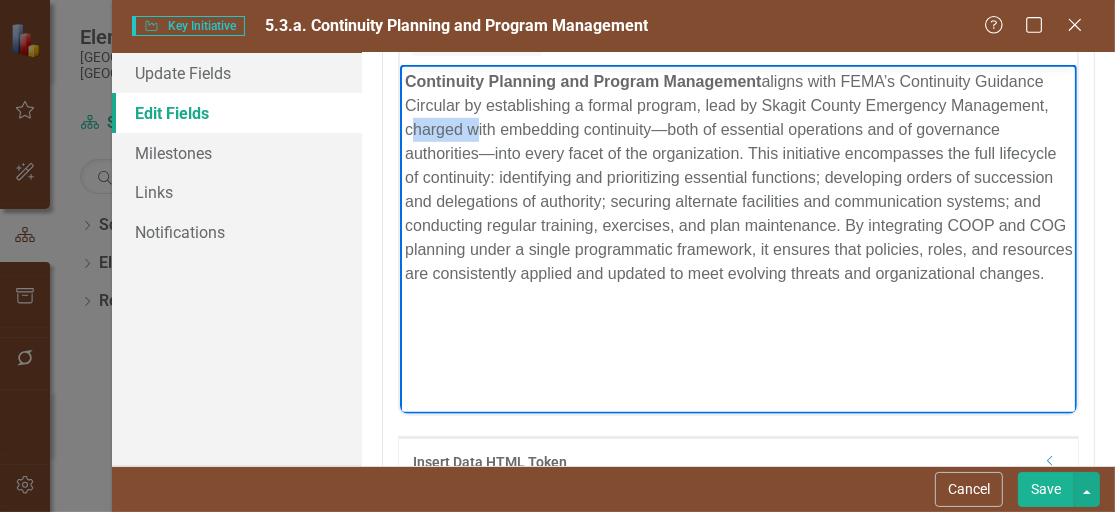 drag, startPoint x: 773, startPoint y: 143, endPoint x: 844, endPoint y: 146, distance: 71.063354 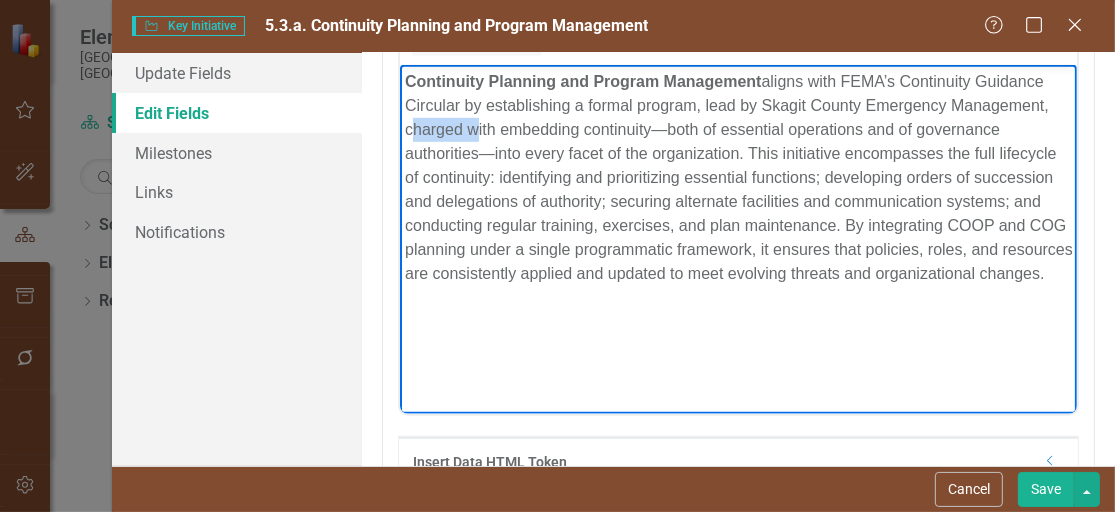 click on "Continuity Planning and Program Management  aligns with FEMA’s Continuity Guidance Circular by establishing a formal program, lead by Skagit County Emergency Management, charged with embedding continuity—both of essential operations and of governance authorities—into every facet of the organization. This initiative encompasses the full lifecycle of continuity: identifying and prioritizing essential functions; developing orders of succession and delegations of authority; securing alternate facilities and communication systems; and conducting regular training, exercises, and plan maintenance. By integrating COOP and COG planning under a single programmatic framework, it ensures that policies, roles, and resources are consistently applied and updated to meet evolving threats and organizational changes." at bounding box center (738, 178) 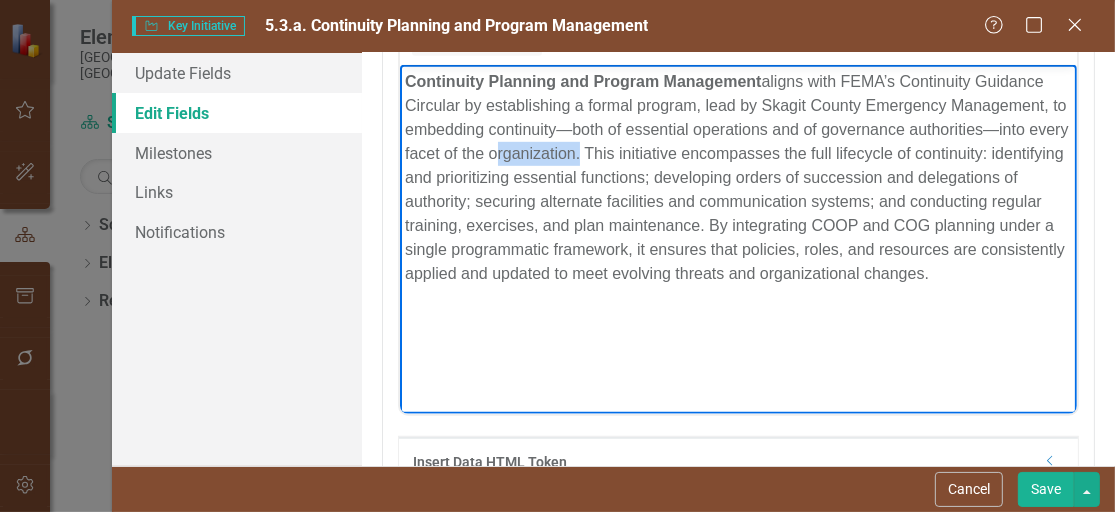 drag, startPoint x: 571, startPoint y: 205, endPoint x: 461, endPoint y: 203, distance: 110.01818 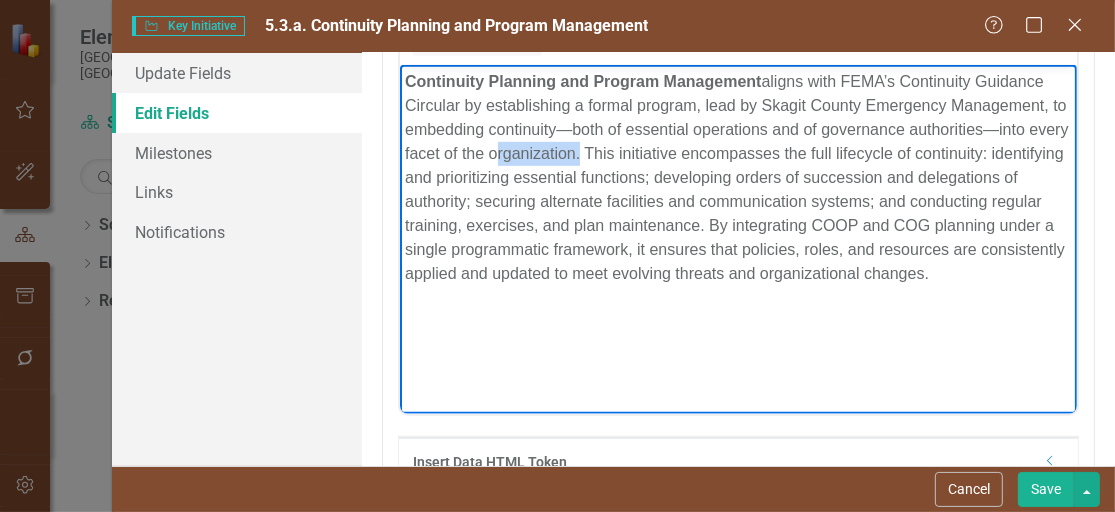 click on "Continuity Planning and Program Management  aligns with FEMA’s Continuity Guidance Circular by establishing a formal program, lead by Skagit County Emergency Management, to embedding continuity—both of essential operations and of governance authorities—into every facet of the organization. This initiative encompasses the full lifecycle of continuity: identifying and prioritizing essential functions; developing orders of succession and delegations of authority; securing alternate facilities and communication systems; and conducting regular training, exercises, and plan maintenance. By integrating COOP and COG planning under a single programmatic framework, it ensures that policies, roles, and resources are consistently applied and updated to meet evolving threats and organizational changes." at bounding box center [738, 178] 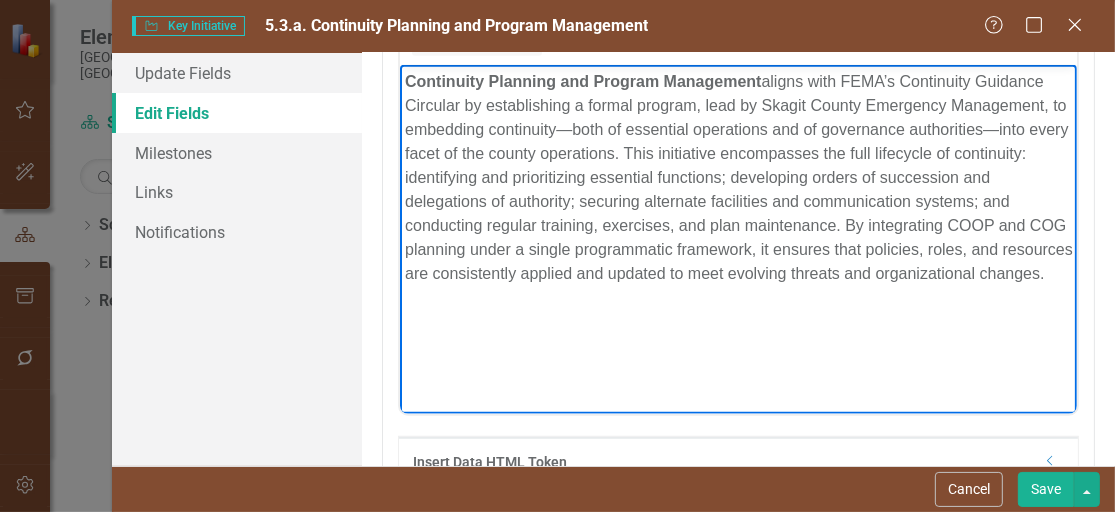 scroll, scrollTop: 40, scrollLeft: 0, axis: vertical 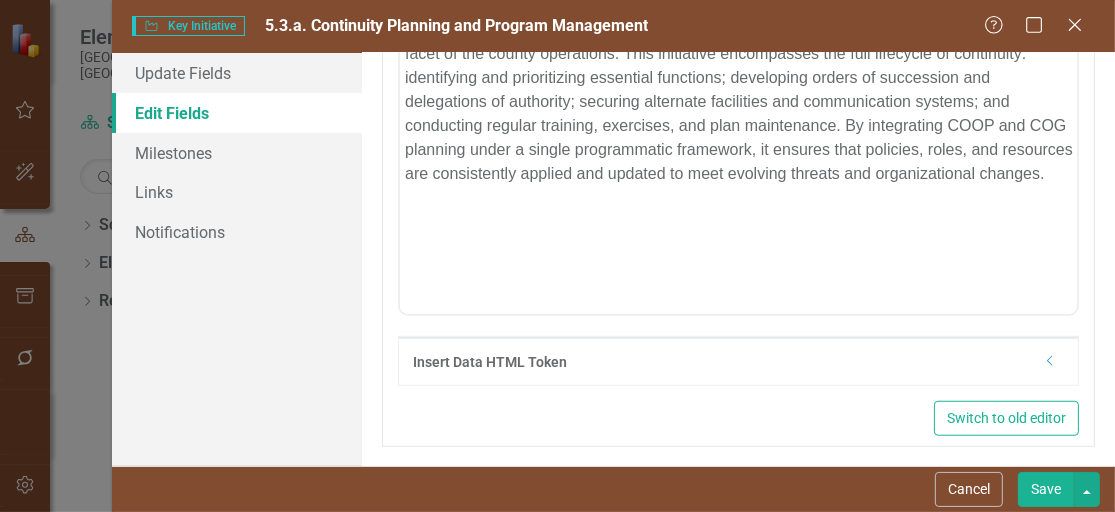 click on "Save" at bounding box center [1046, 489] 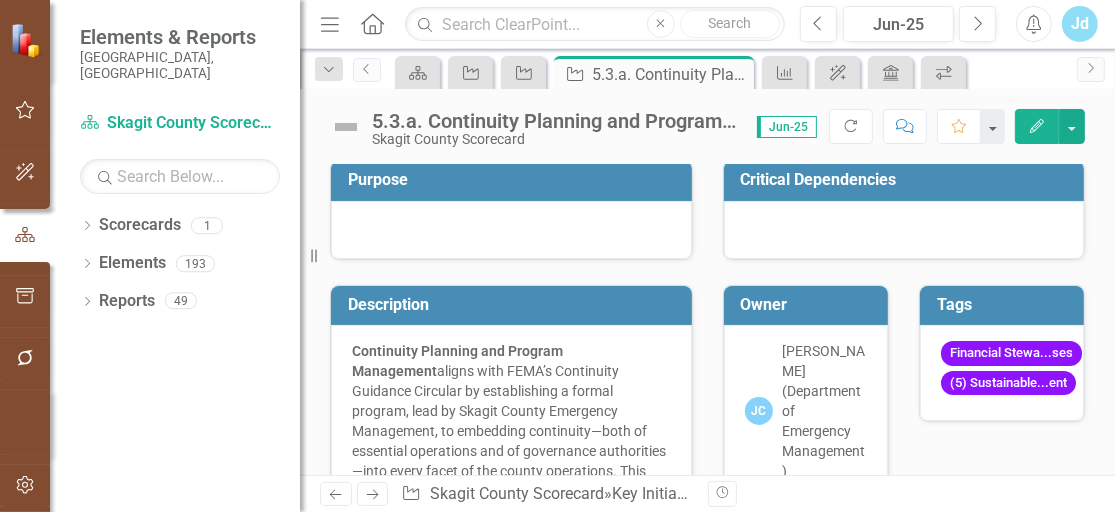 scroll, scrollTop: 0, scrollLeft: 0, axis: both 